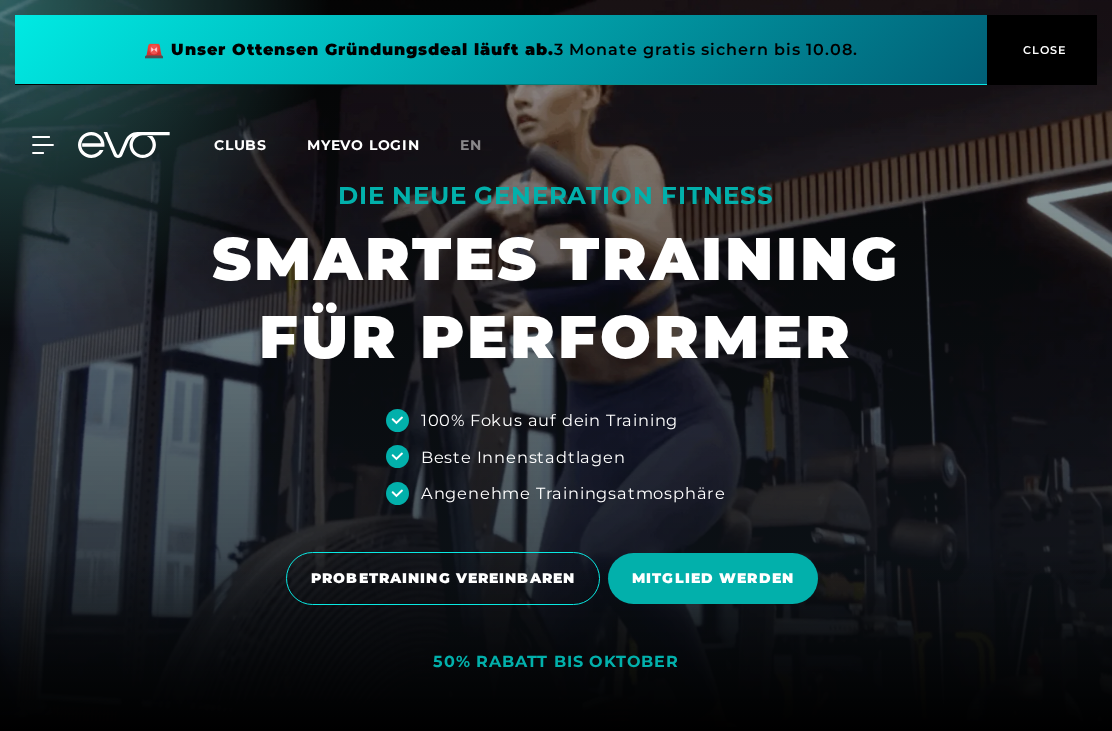 scroll, scrollTop: 0, scrollLeft: 0, axis: both 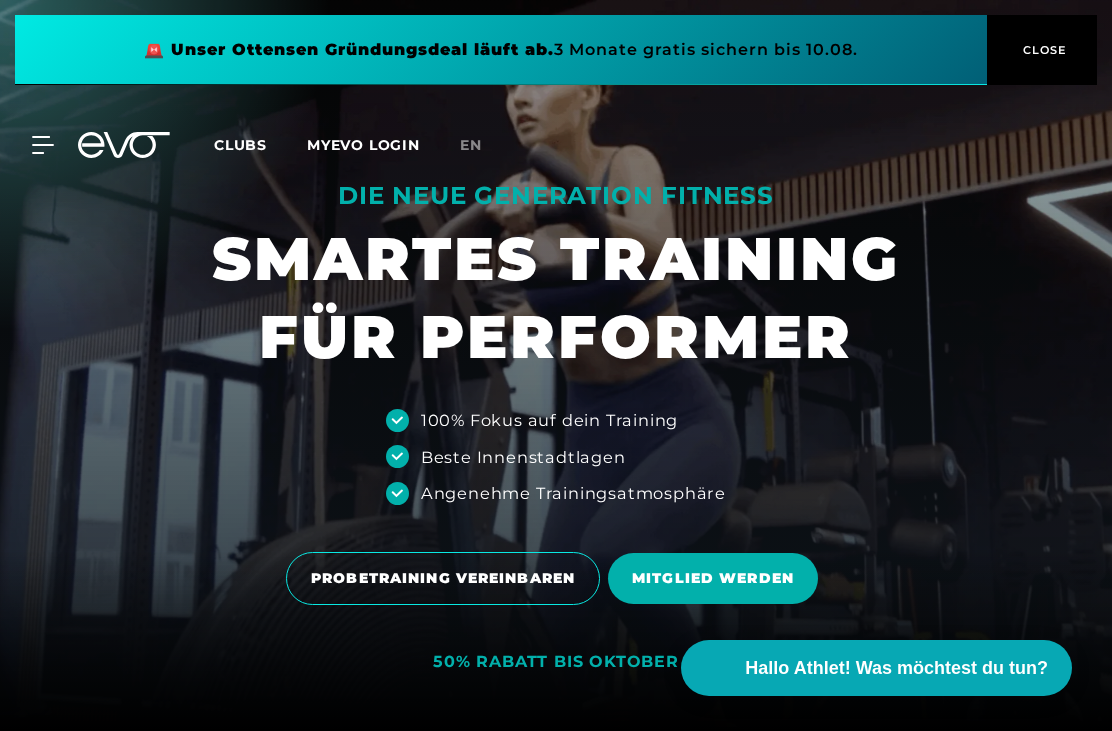 click on "Clubs" at bounding box center [240, 145] 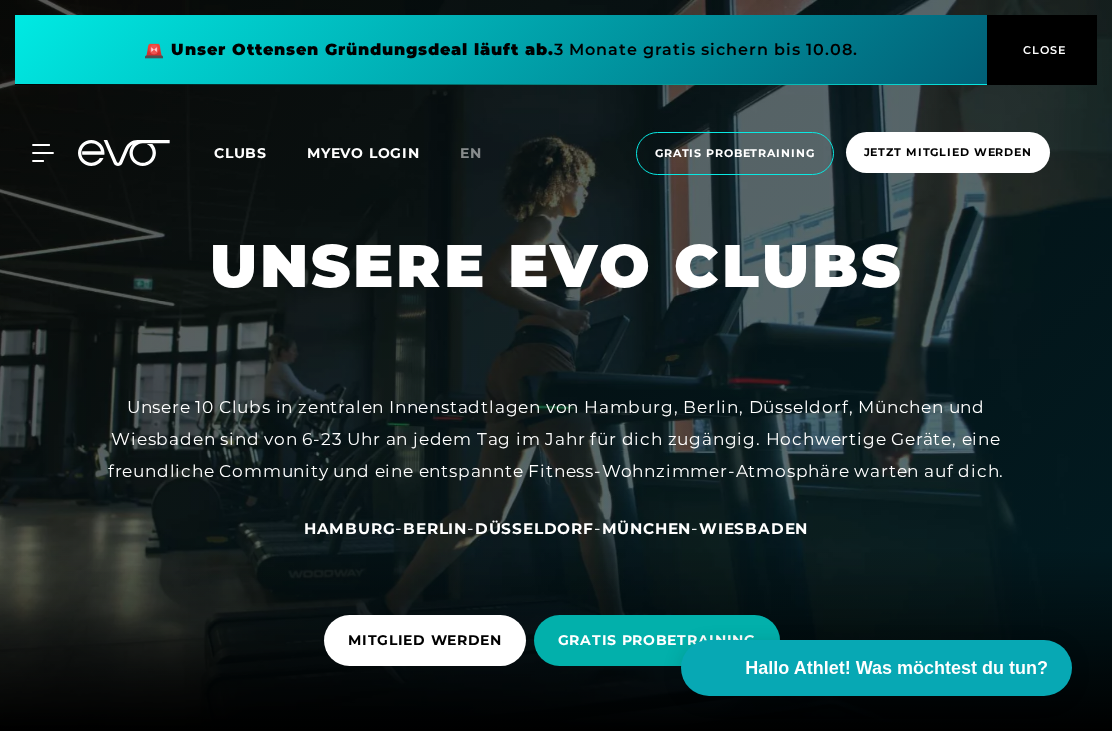 click on "Clubs" at bounding box center (240, 153) 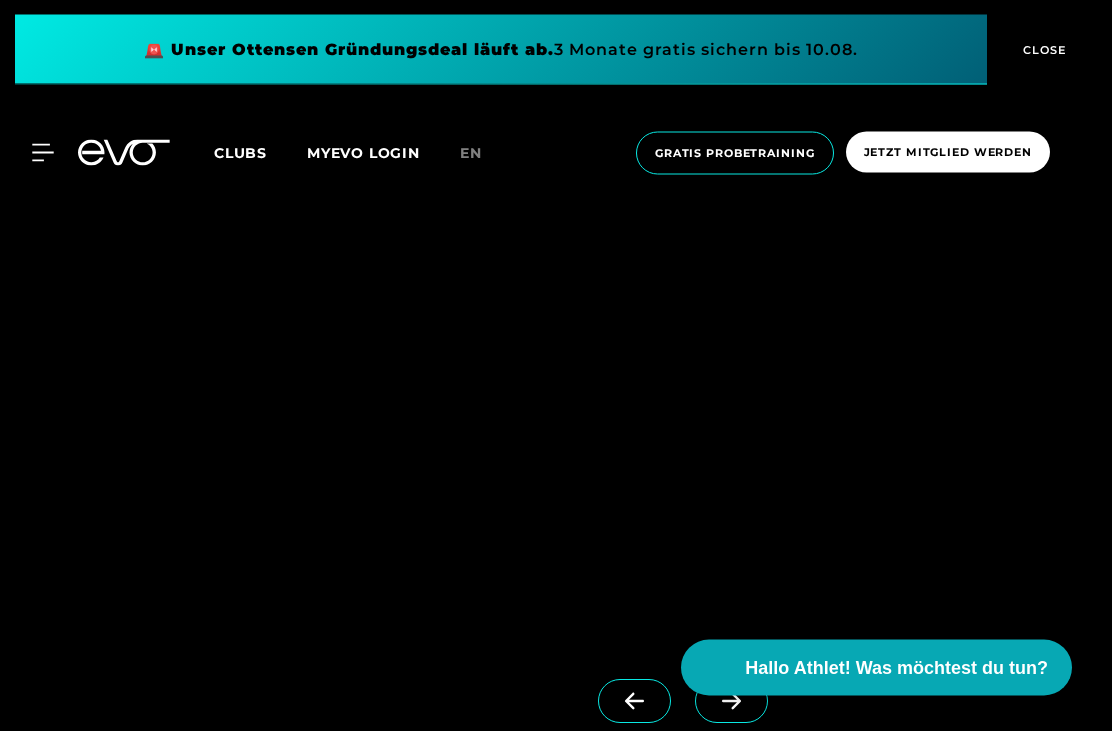 scroll, scrollTop: 5724, scrollLeft: 0, axis: vertical 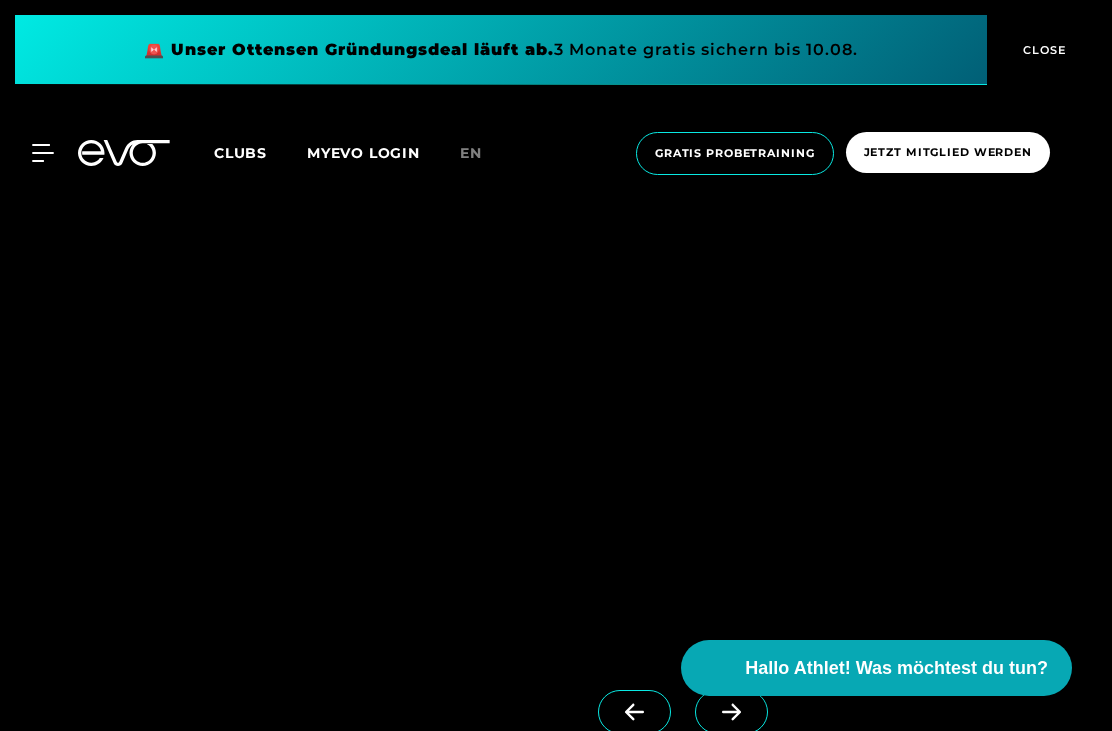 click on "EVO [LOCATION]" at bounding box center (890, -28) 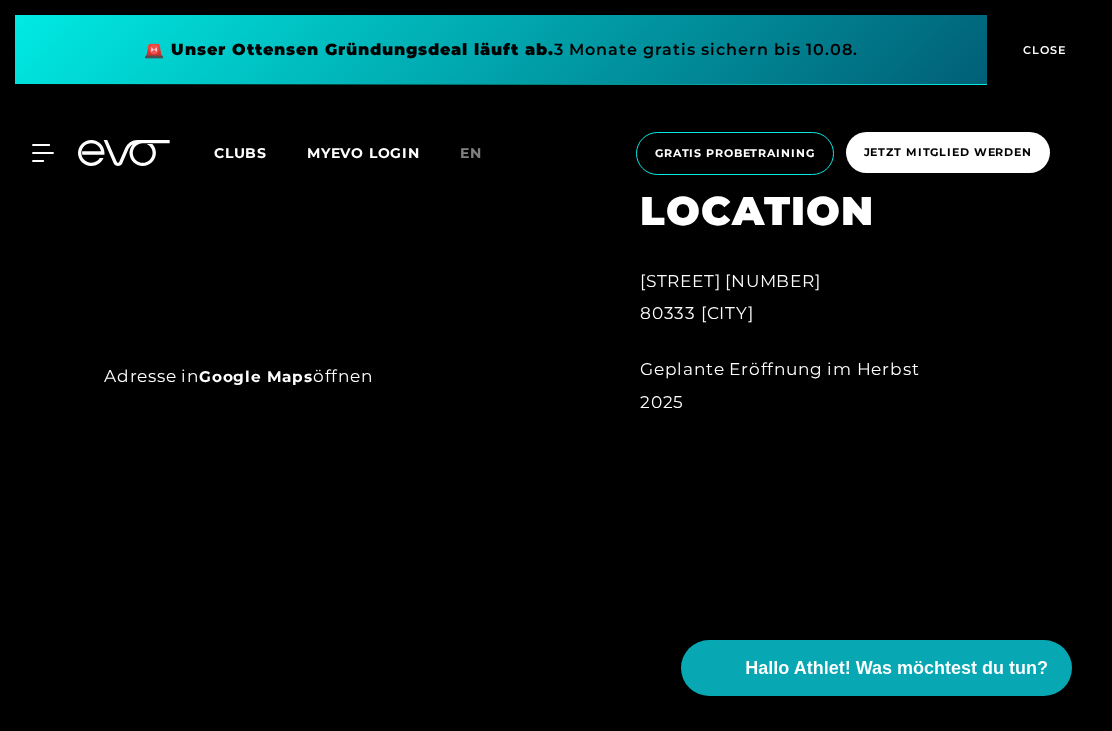 scroll, scrollTop: 1103, scrollLeft: 0, axis: vertical 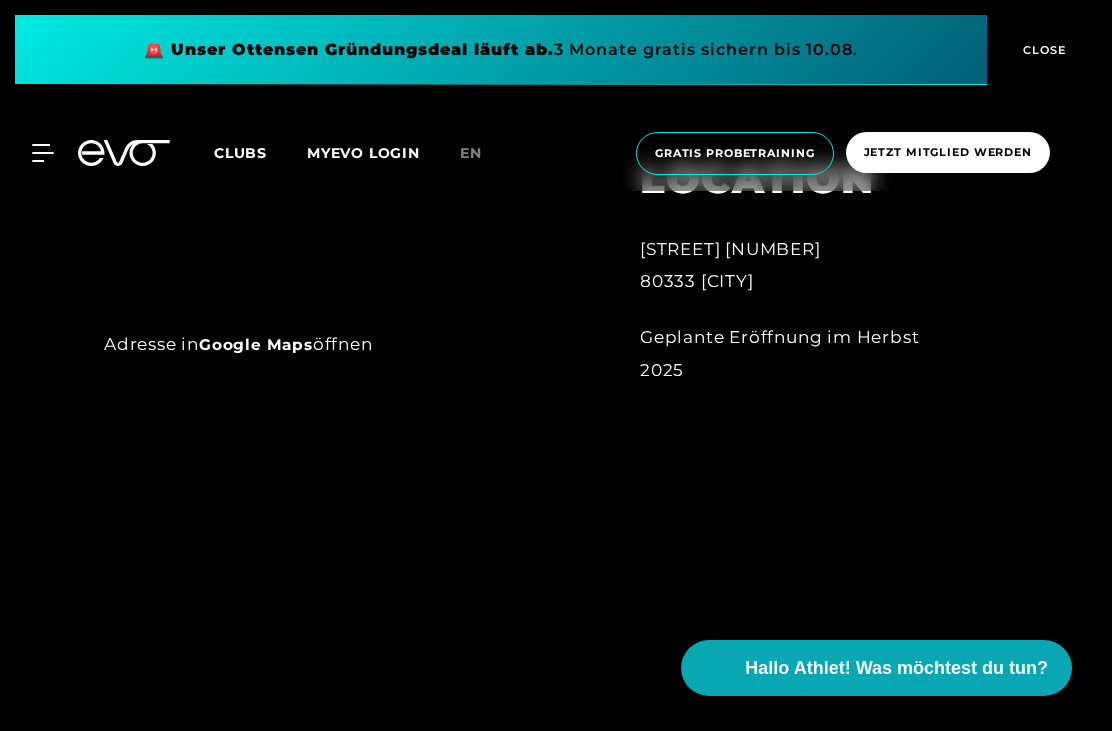 click 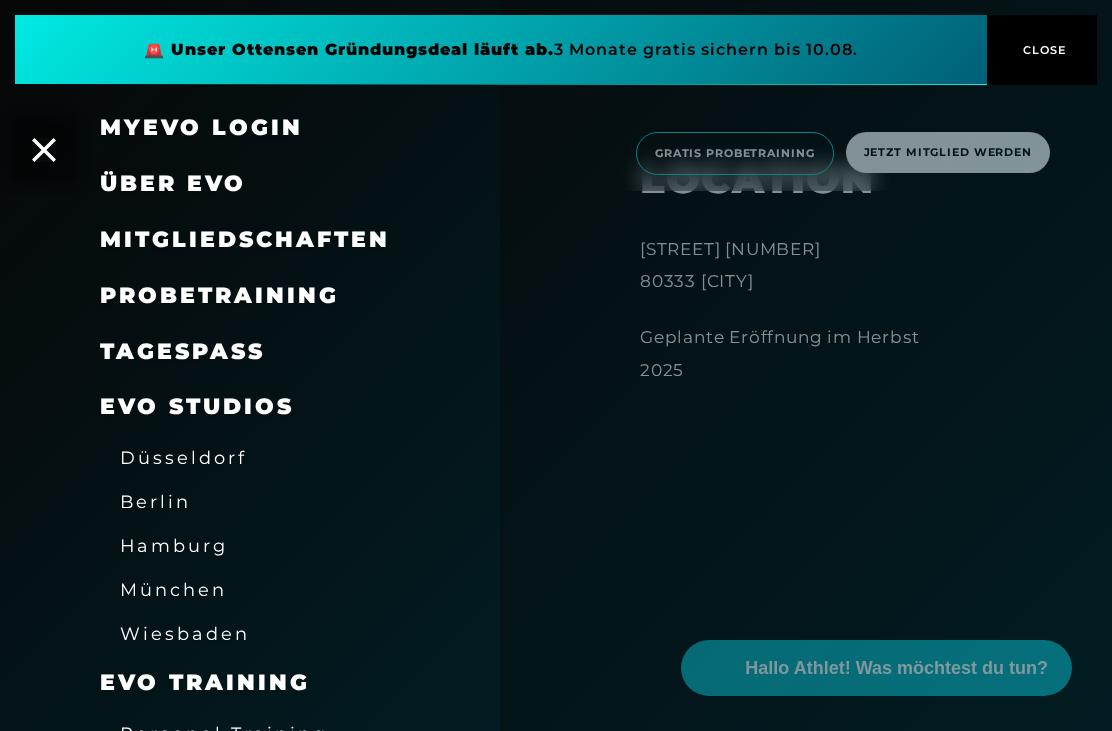 click on "München" at bounding box center [173, 589] 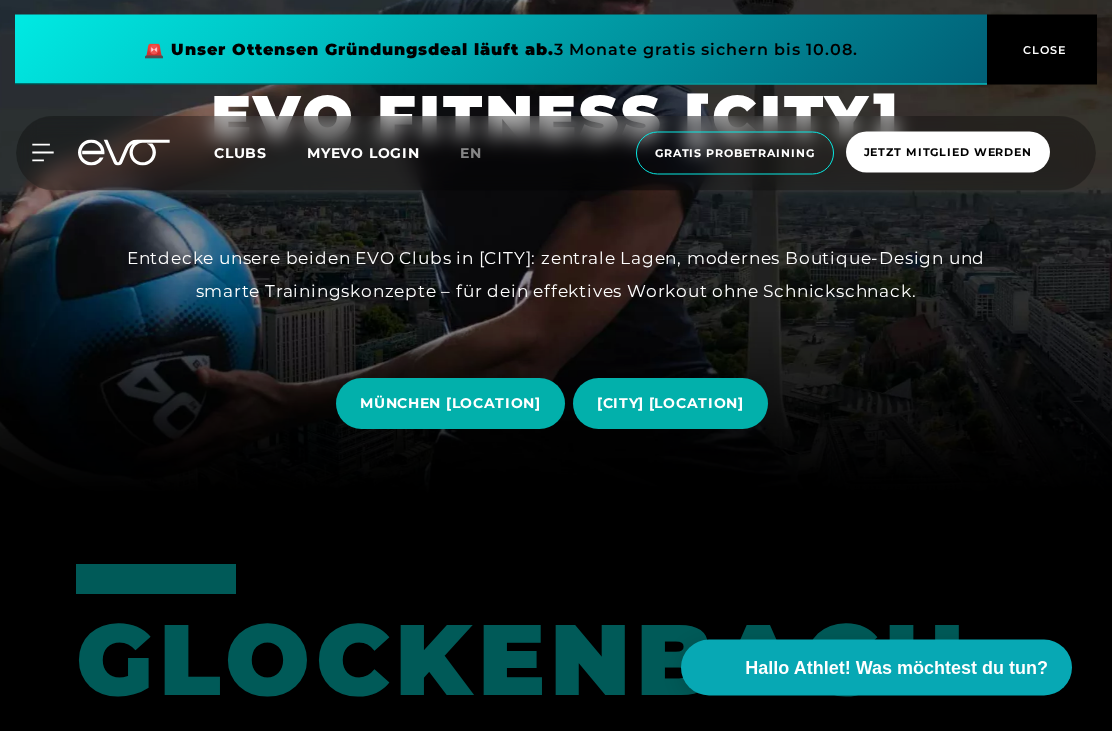 scroll, scrollTop: 237, scrollLeft: 0, axis: vertical 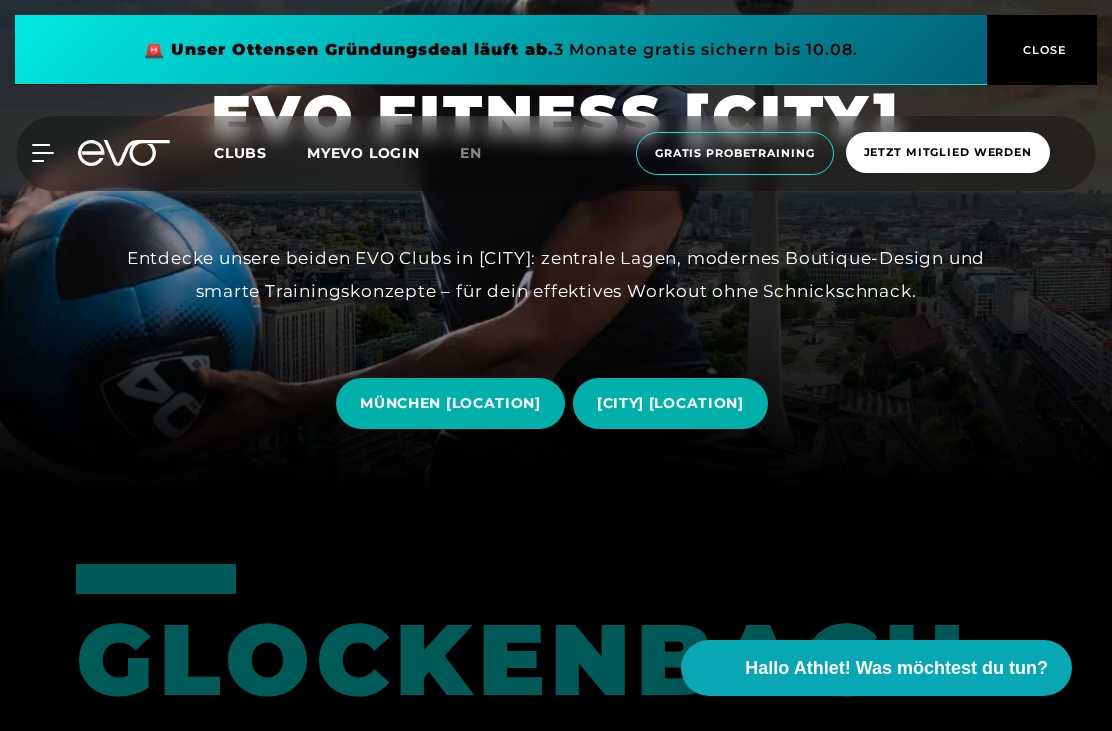 click on "MÜNCHEN [LOCATION]" at bounding box center (450, 403) 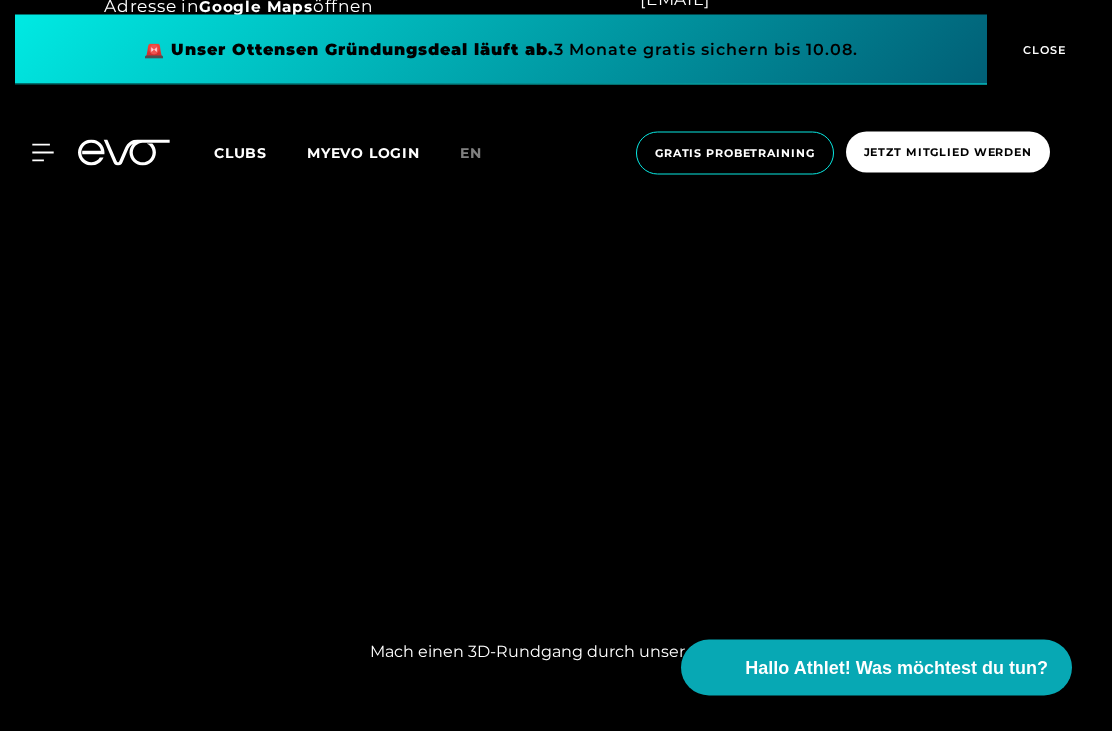 scroll, scrollTop: 1441, scrollLeft: 0, axis: vertical 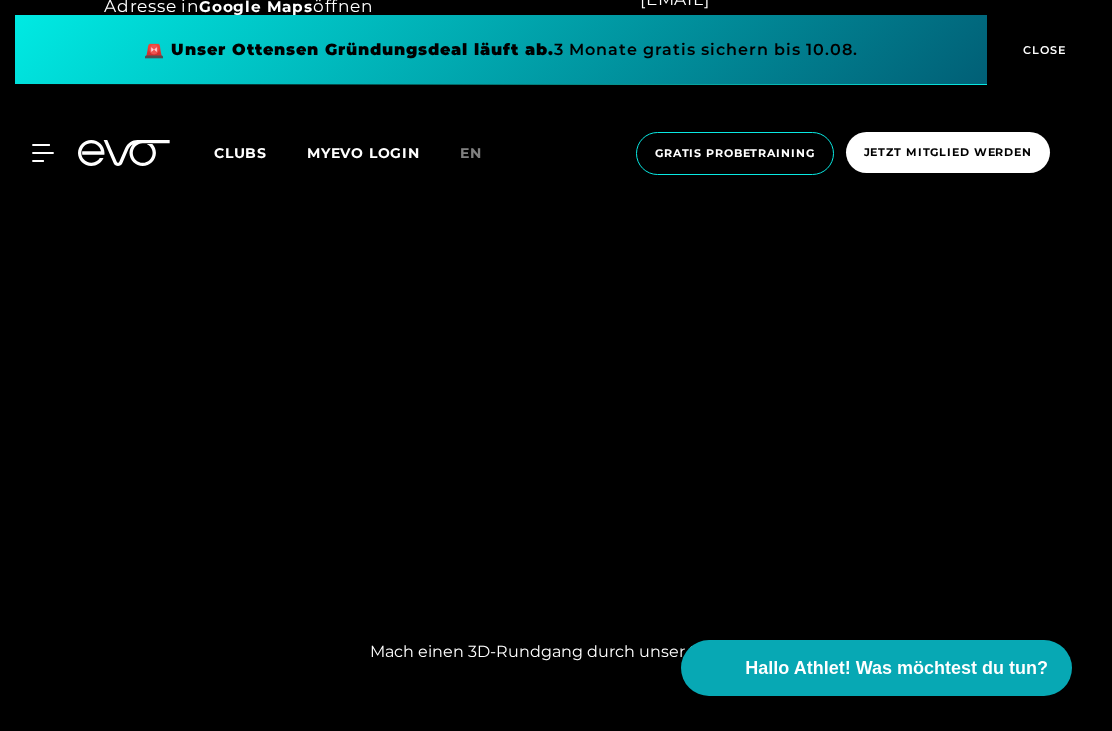 click 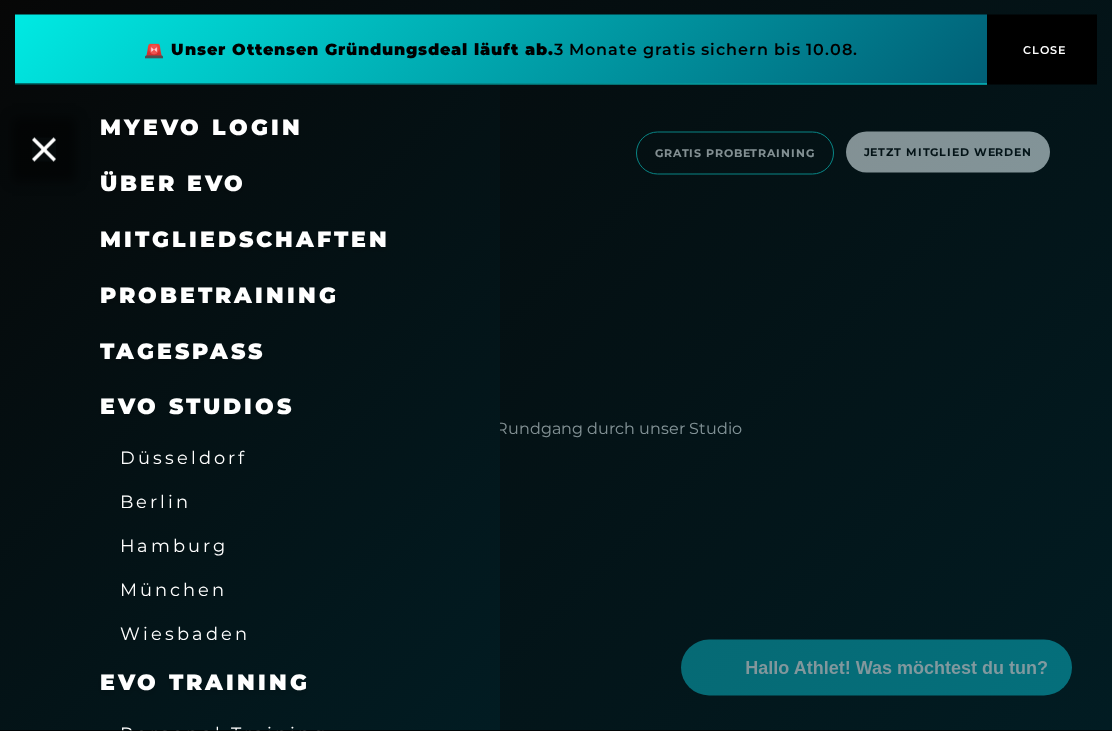 scroll, scrollTop: 1699, scrollLeft: 0, axis: vertical 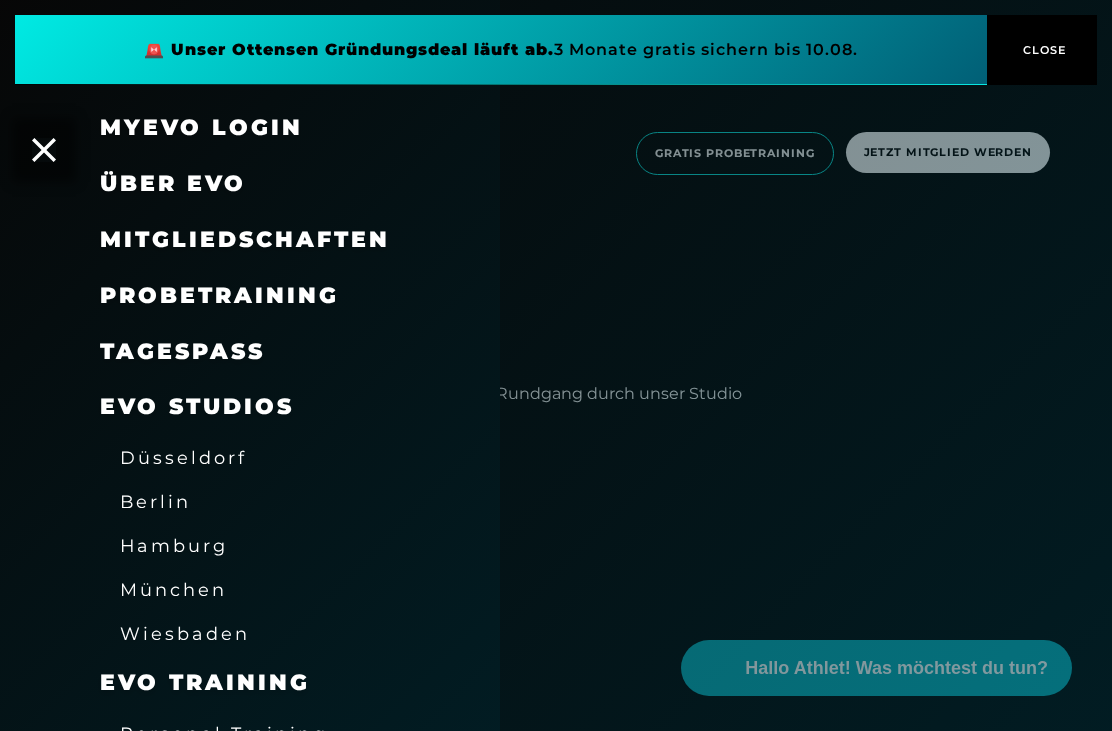 click on "Personal Training" at bounding box center (224, 733) 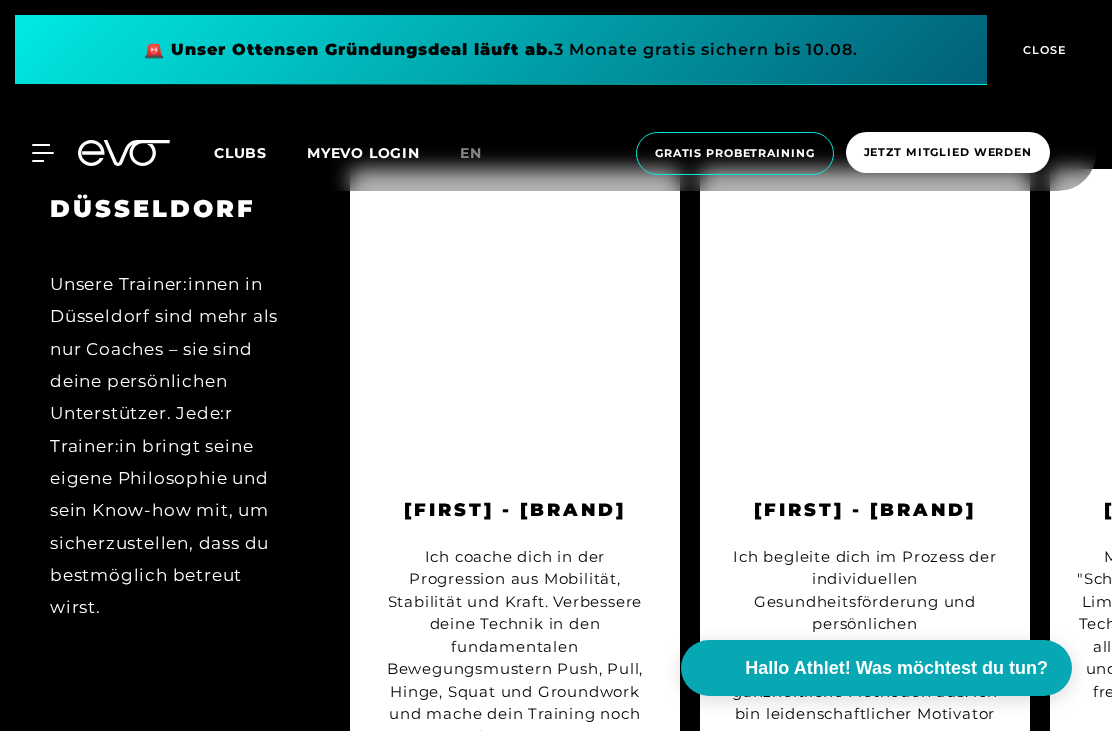 scroll, scrollTop: 5525, scrollLeft: 0, axis: vertical 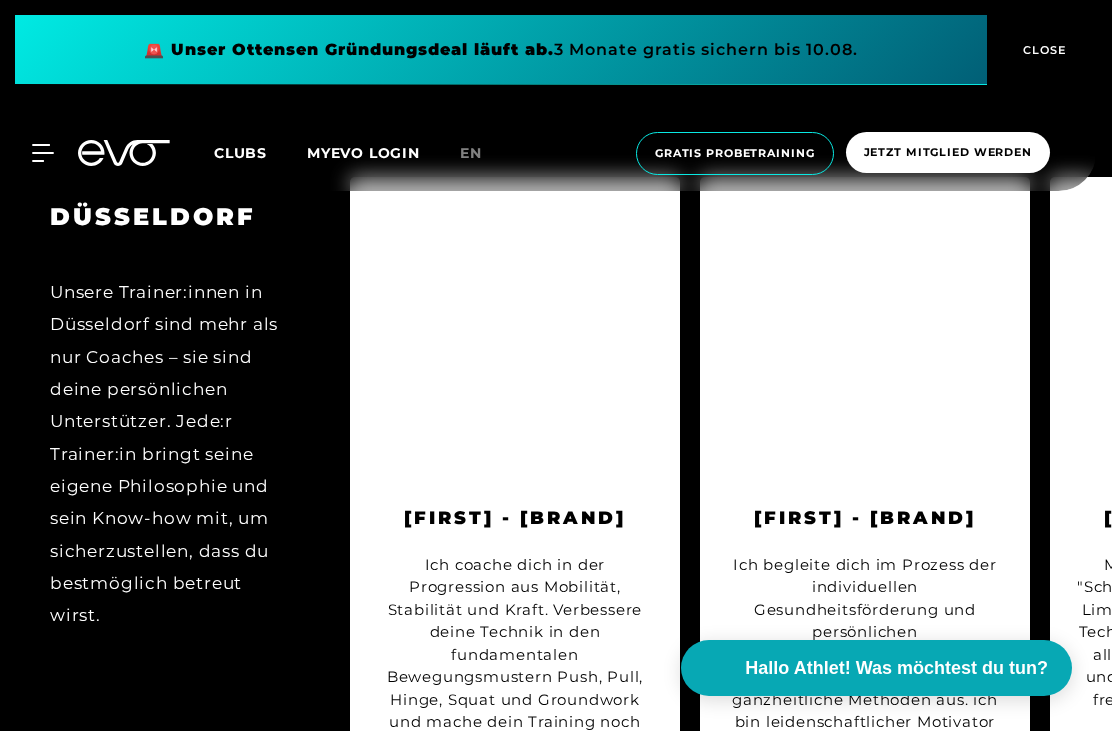 click at bounding box center (865, 347) 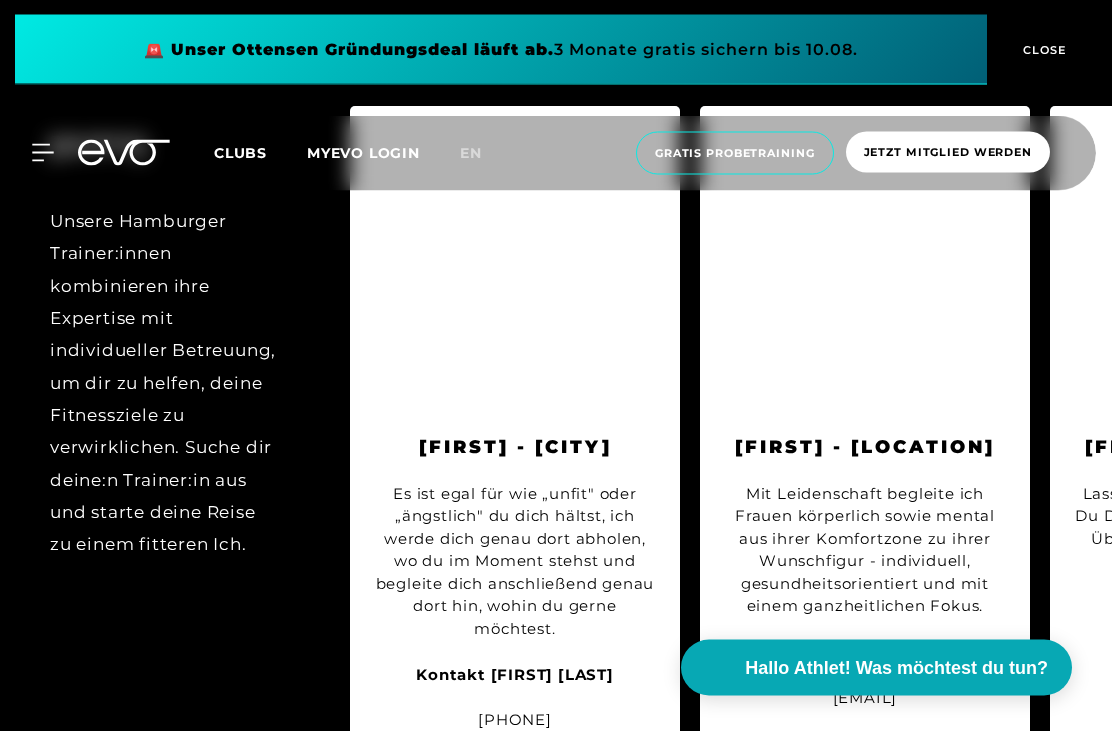 scroll, scrollTop: 3805, scrollLeft: 0, axis: vertical 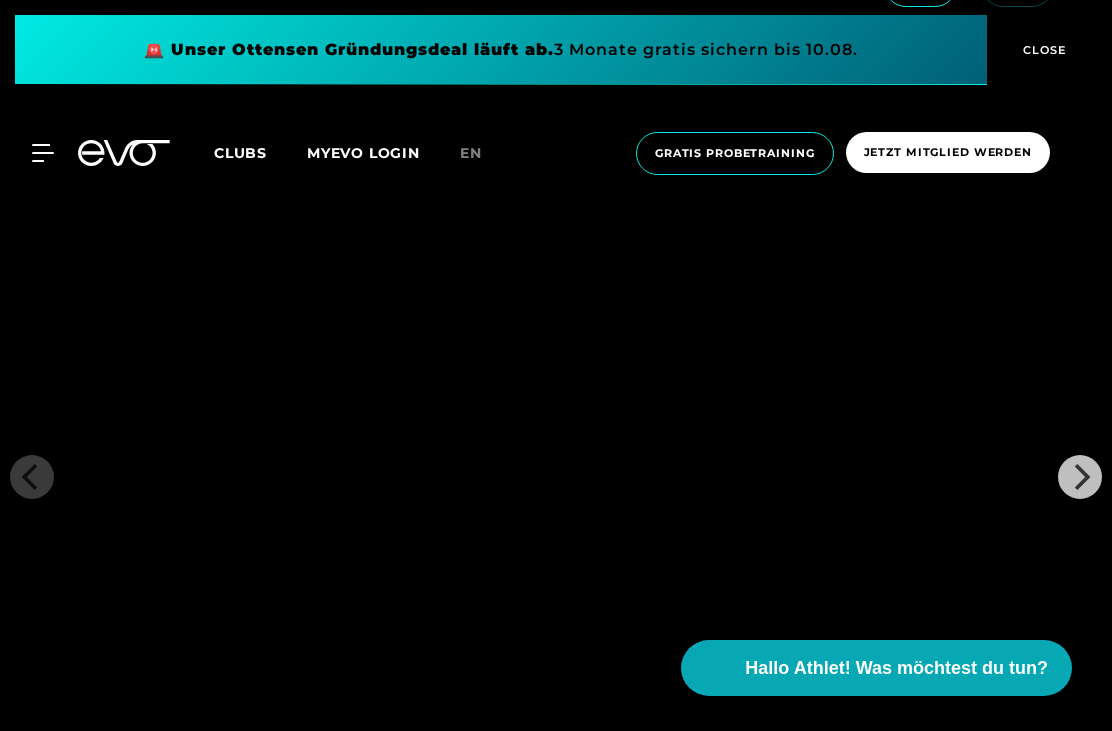 click 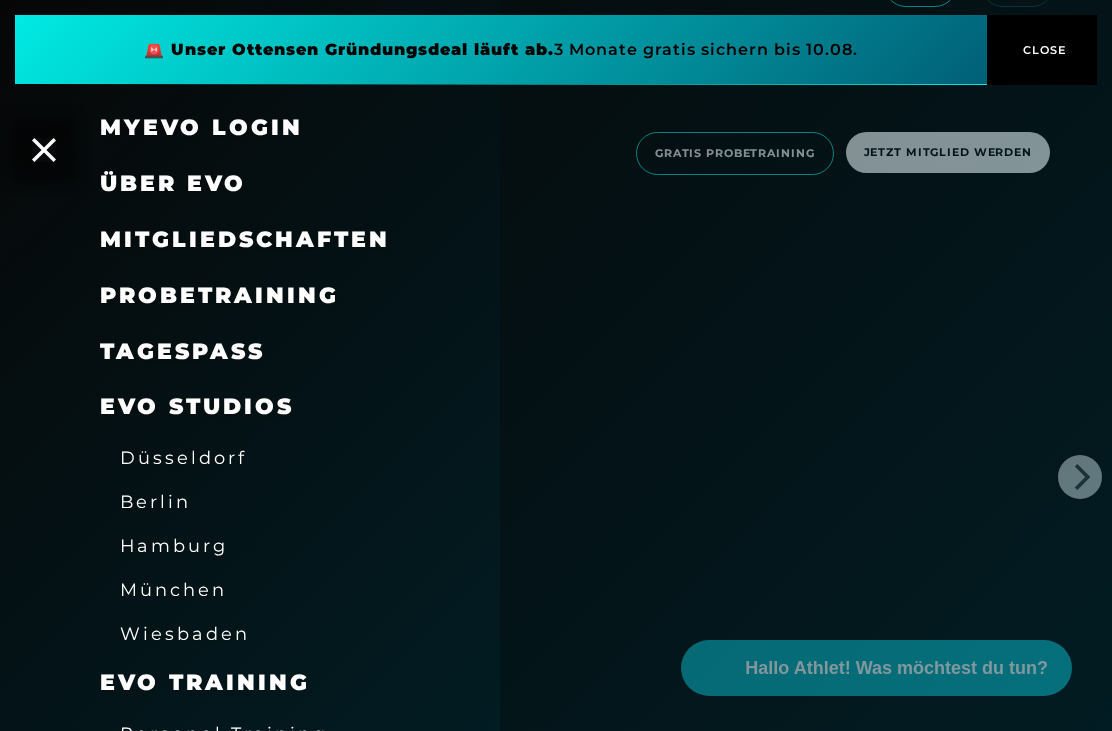 click on "Mitgliedschaften" at bounding box center (245, 239) 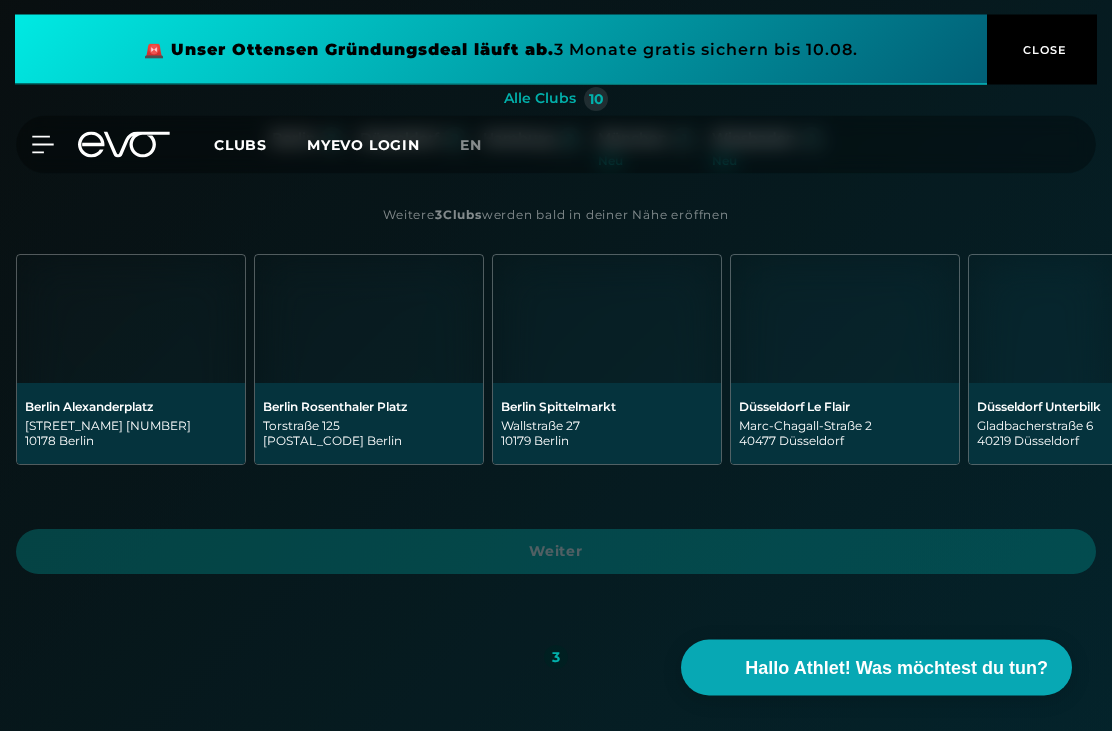 scroll, scrollTop: 433, scrollLeft: 0, axis: vertical 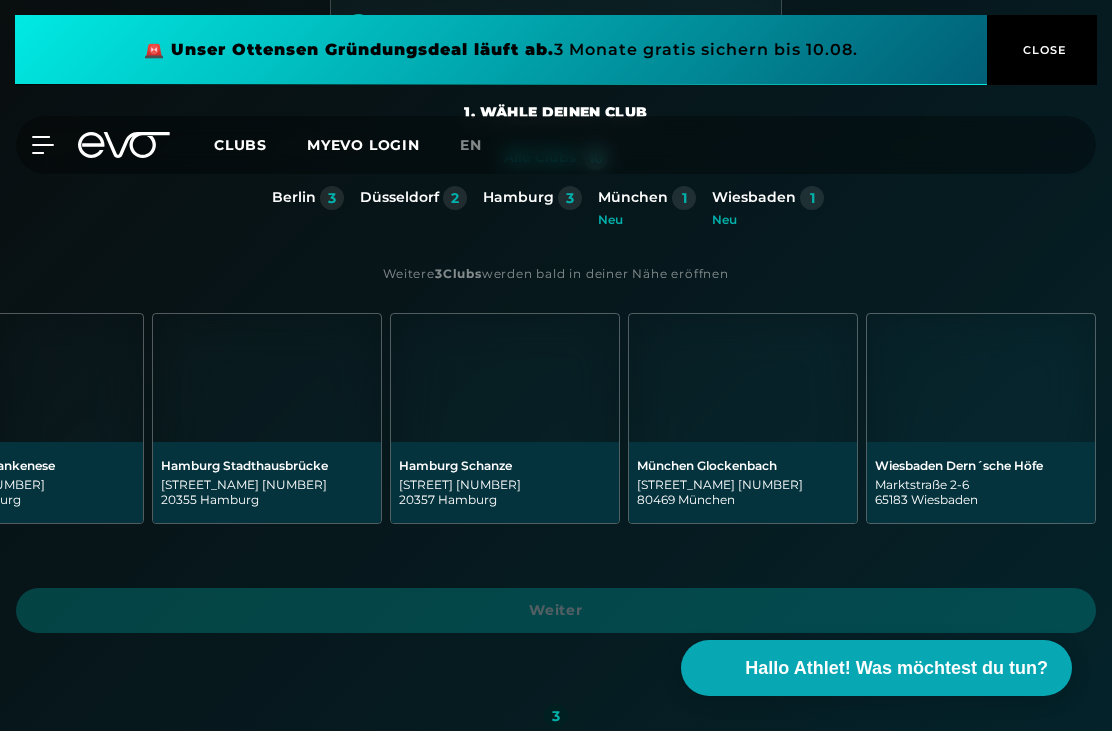 click on "München Glockenbach" at bounding box center (743, 465) 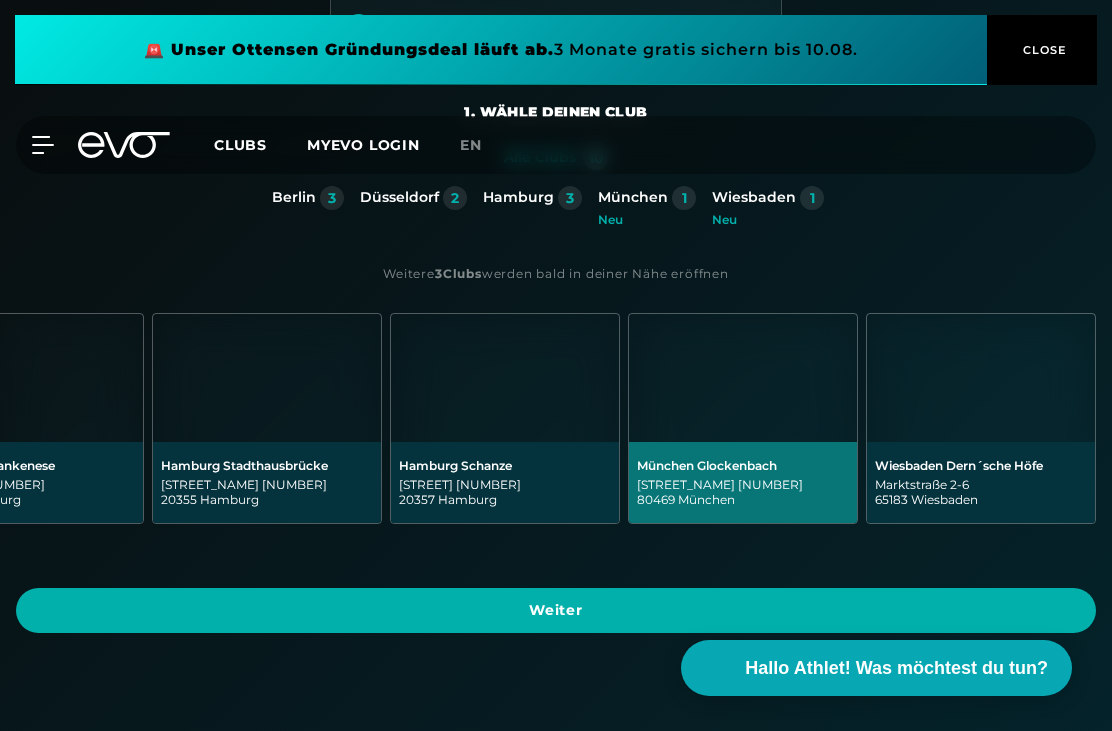 click on "Weiter" at bounding box center (556, 610) 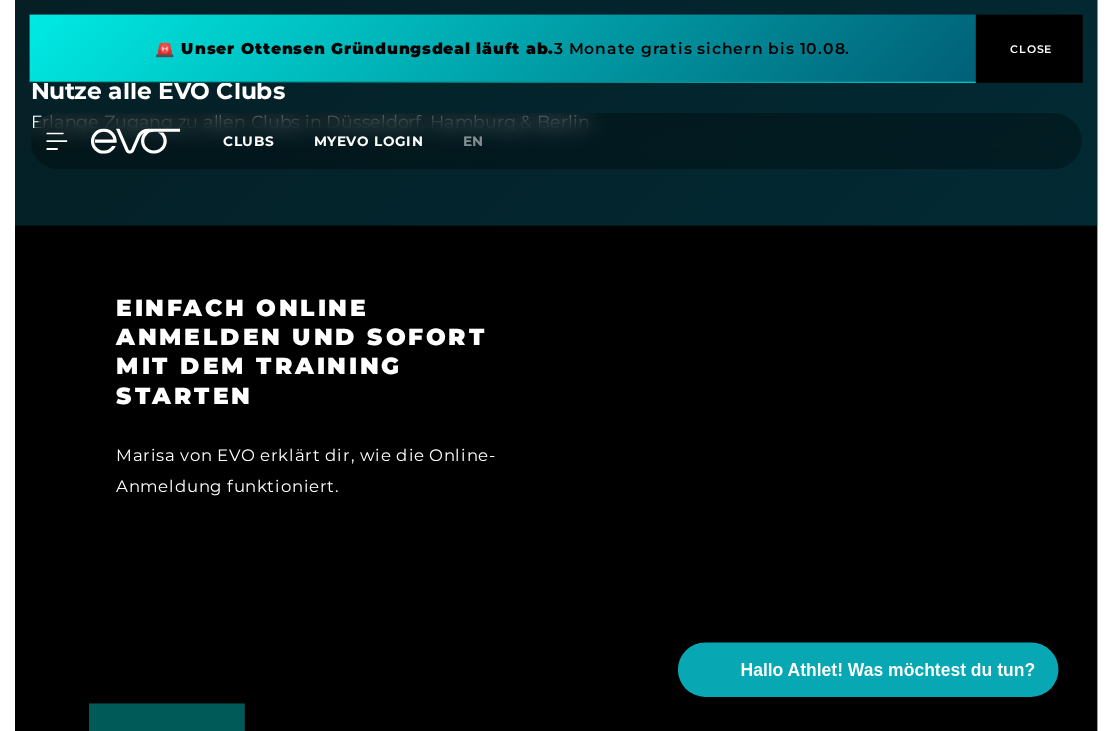 scroll, scrollTop: 2547, scrollLeft: 0, axis: vertical 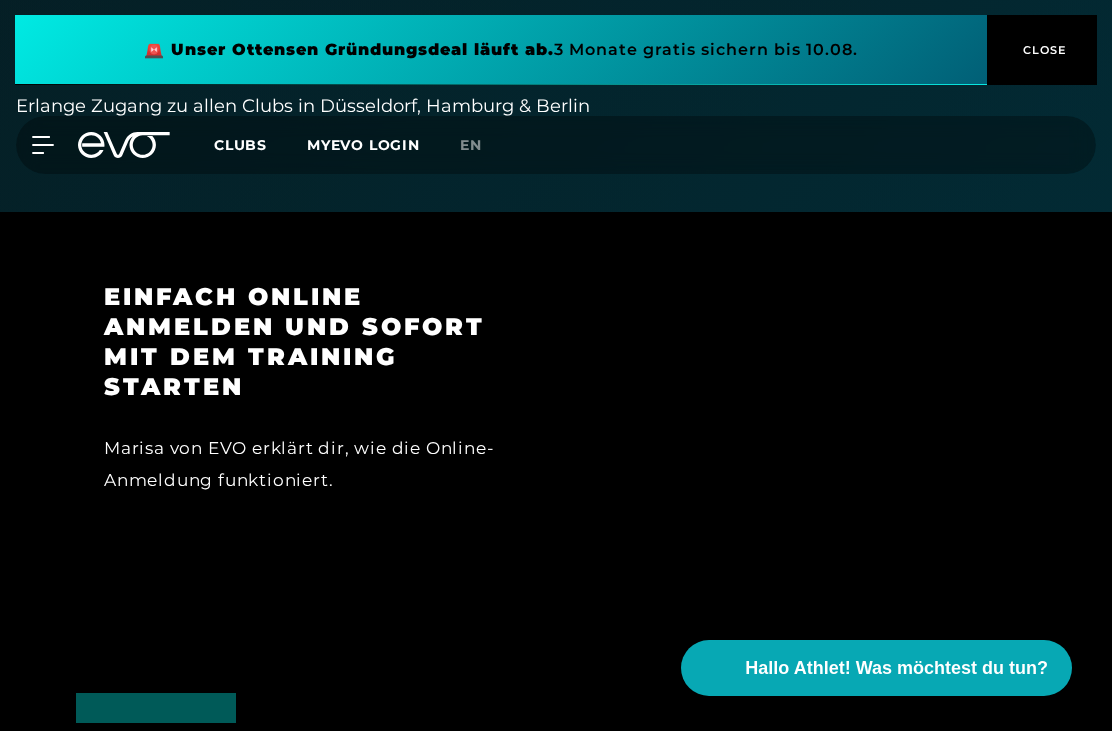 click on "Clubs" at bounding box center (240, 145) 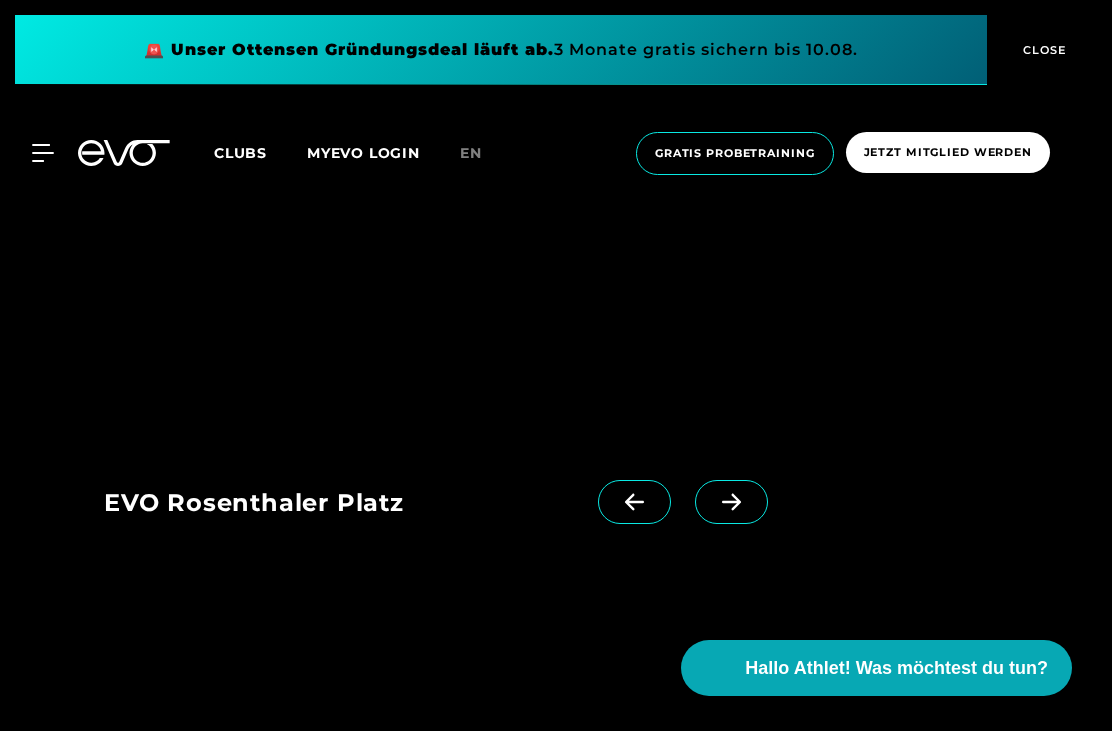 scroll, scrollTop: 0, scrollLeft: 0, axis: both 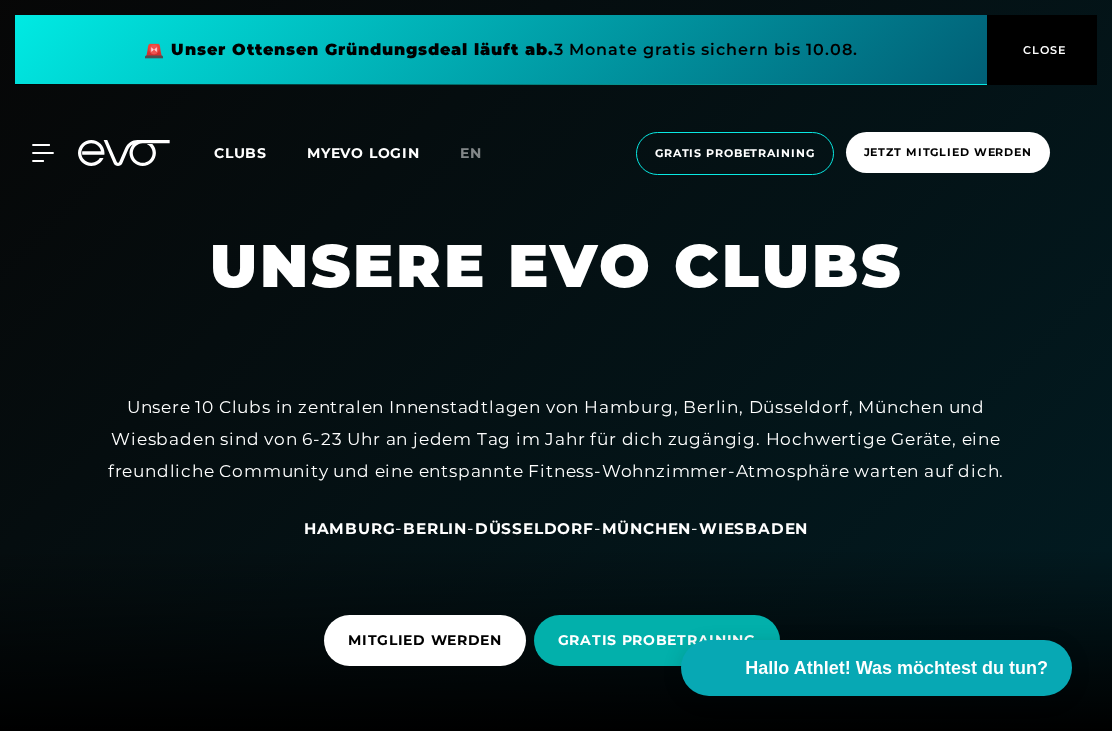 click 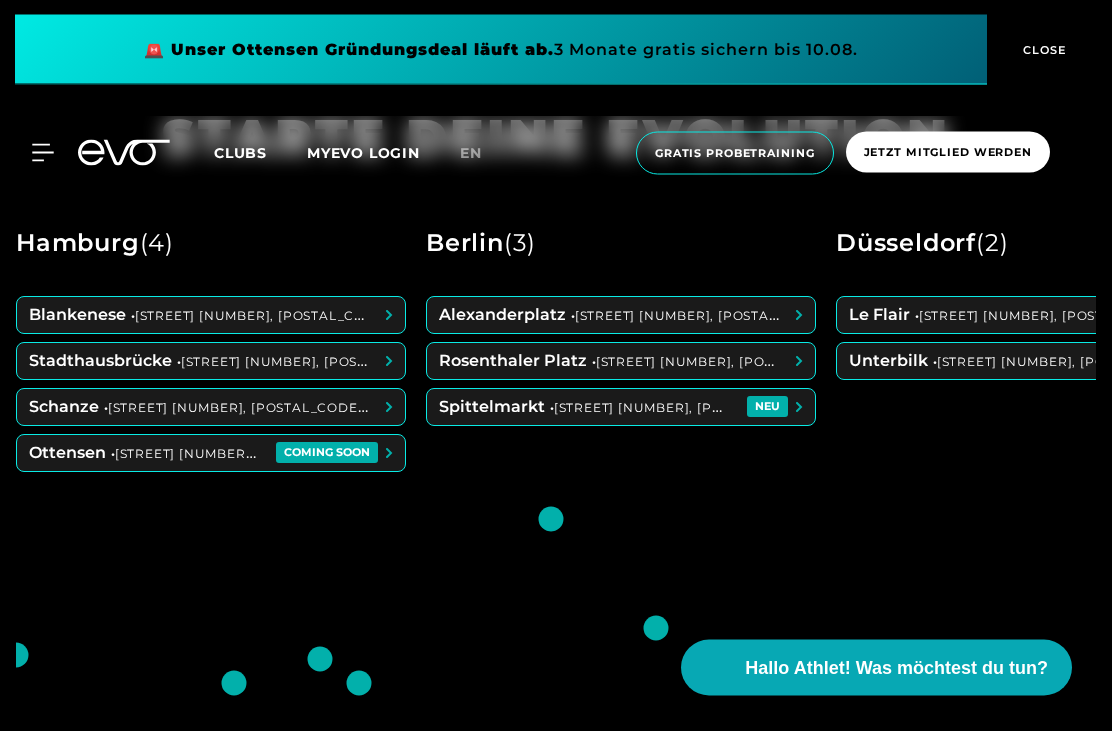 scroll, scrollTop: 748, scrollLeft: 0, axis: vertical 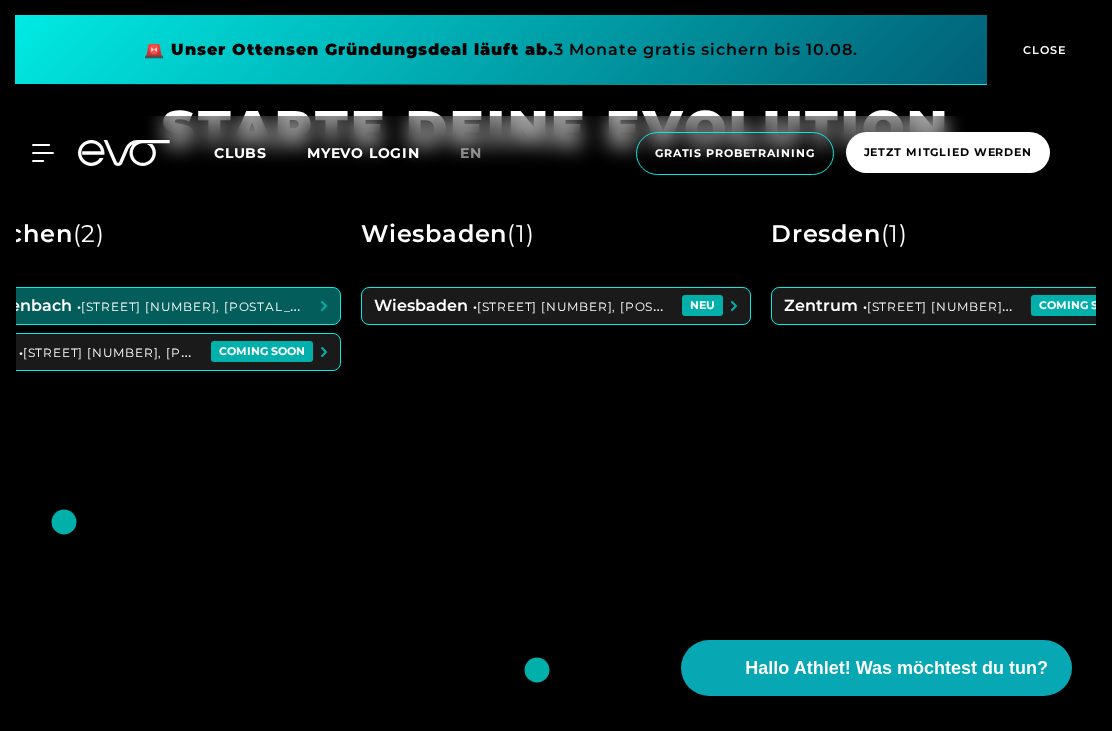 click at bounding box center [146, 306] 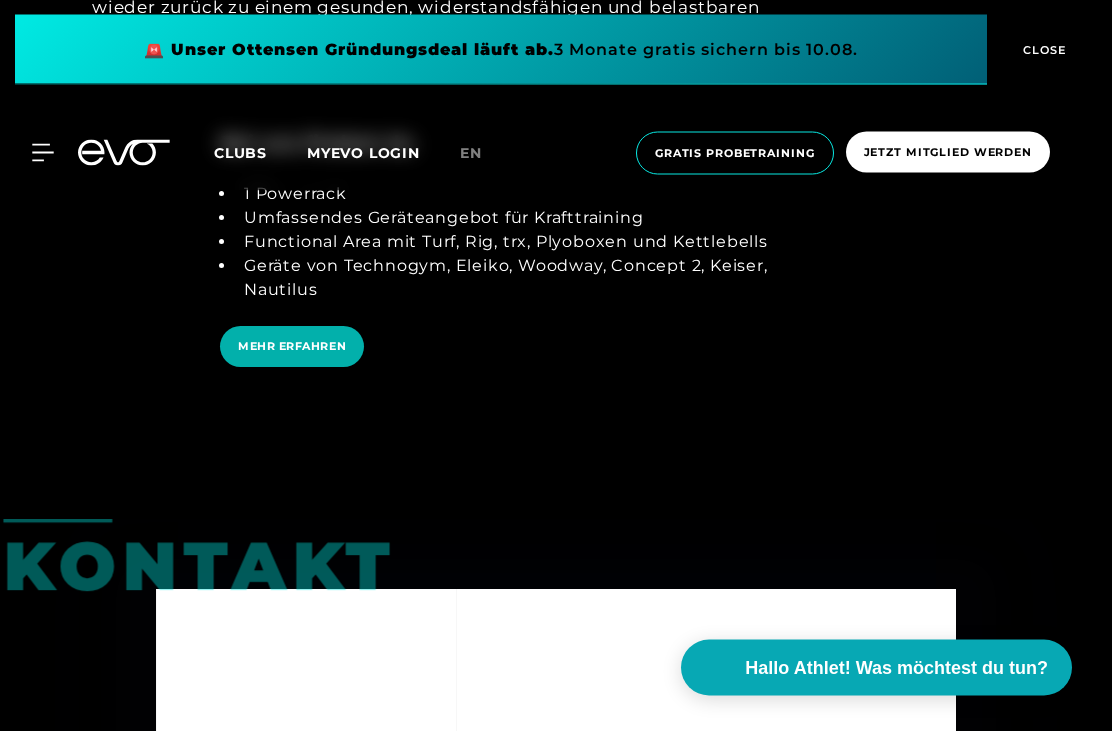 scroll, scrollTop: 4415, scrollLeft: 0, axis: vertical 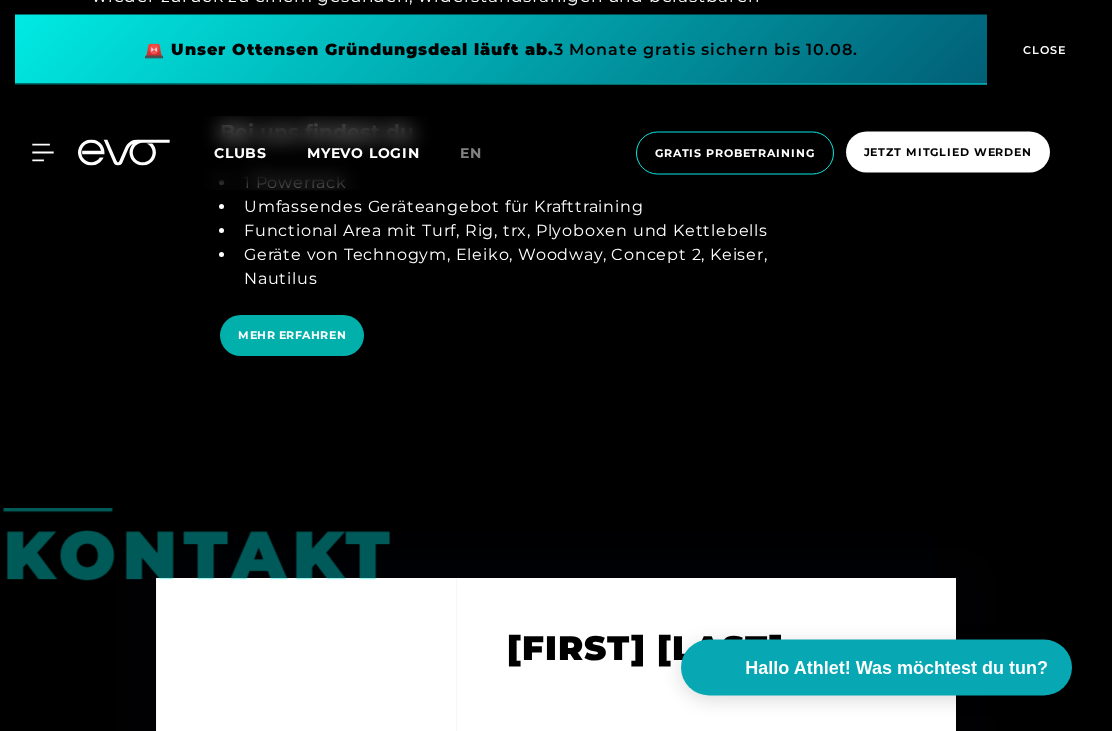 click on "MEHR ERFAHREN" at bounding box center [292, 336] 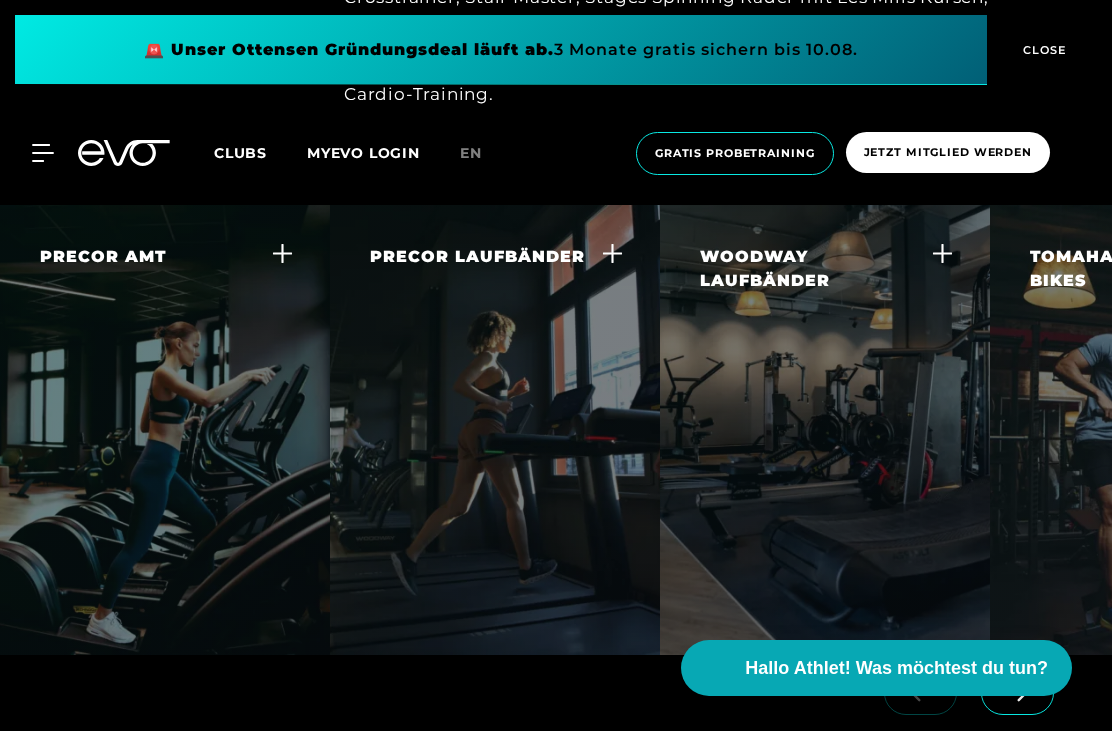 scroll, scrollTop: 3683, scrollLeft: 0, axis: vertical 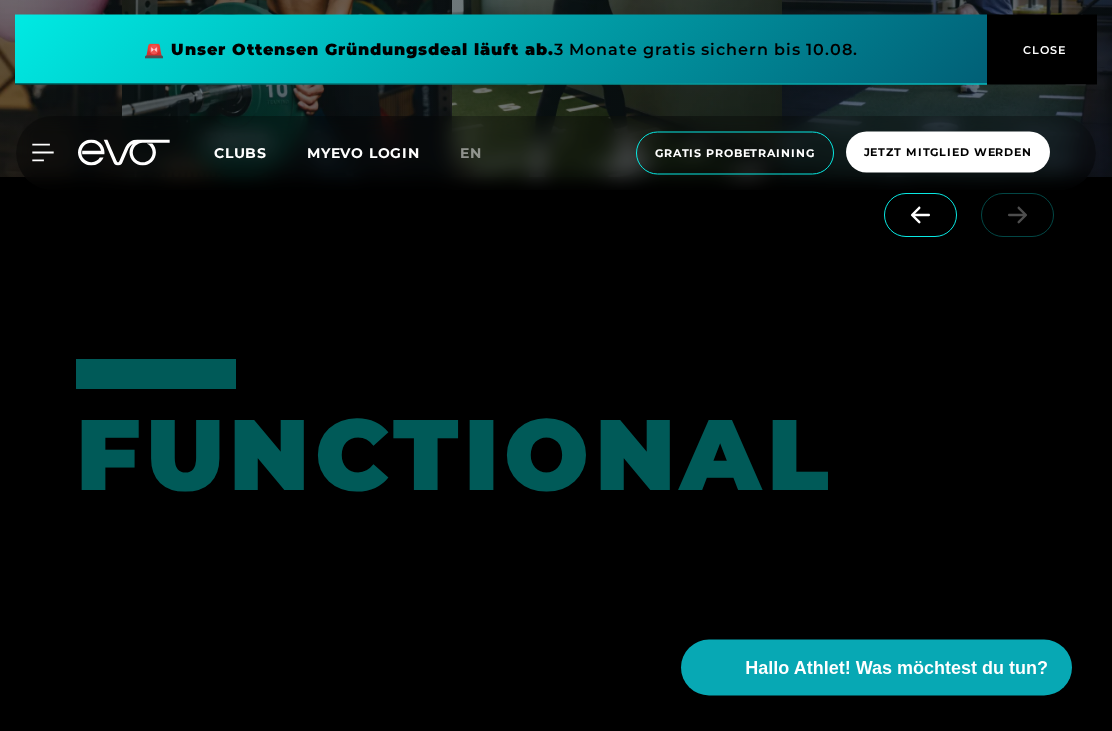 click at bounding box center (973, 234) 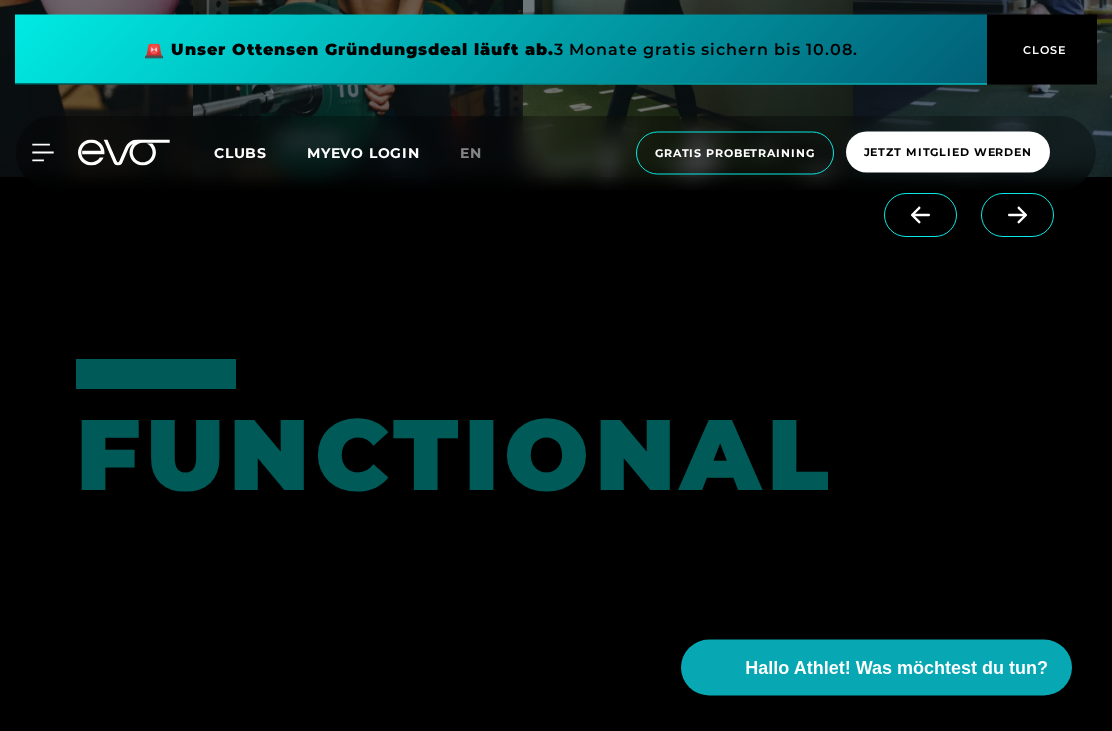scroll, scrollTop: 0, scrollLeft: 35, axis: horizontal 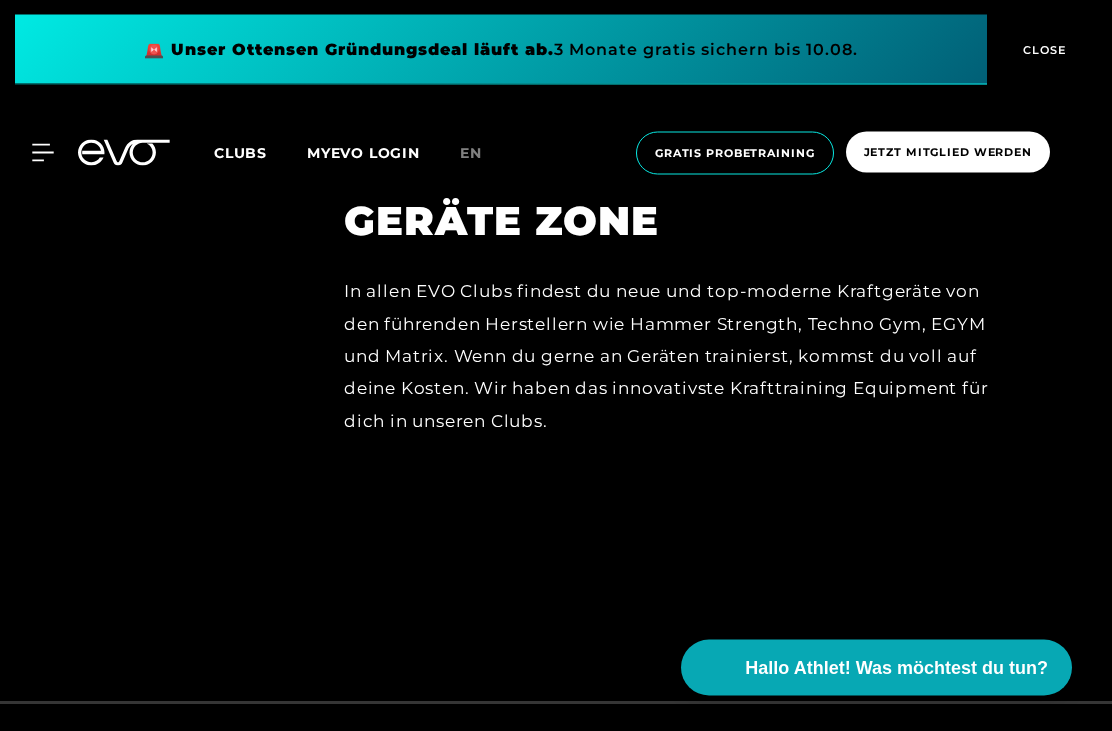 click 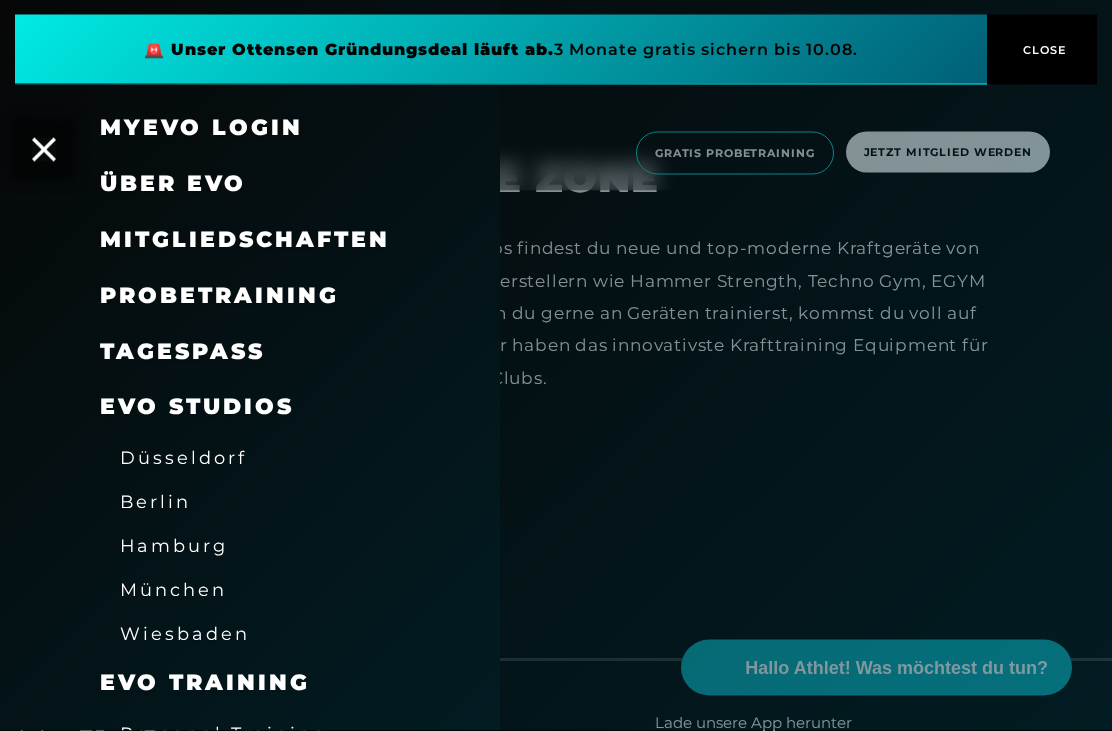 scroll, scrollTop: 8473, scrollLeft: 0, axis: vertical 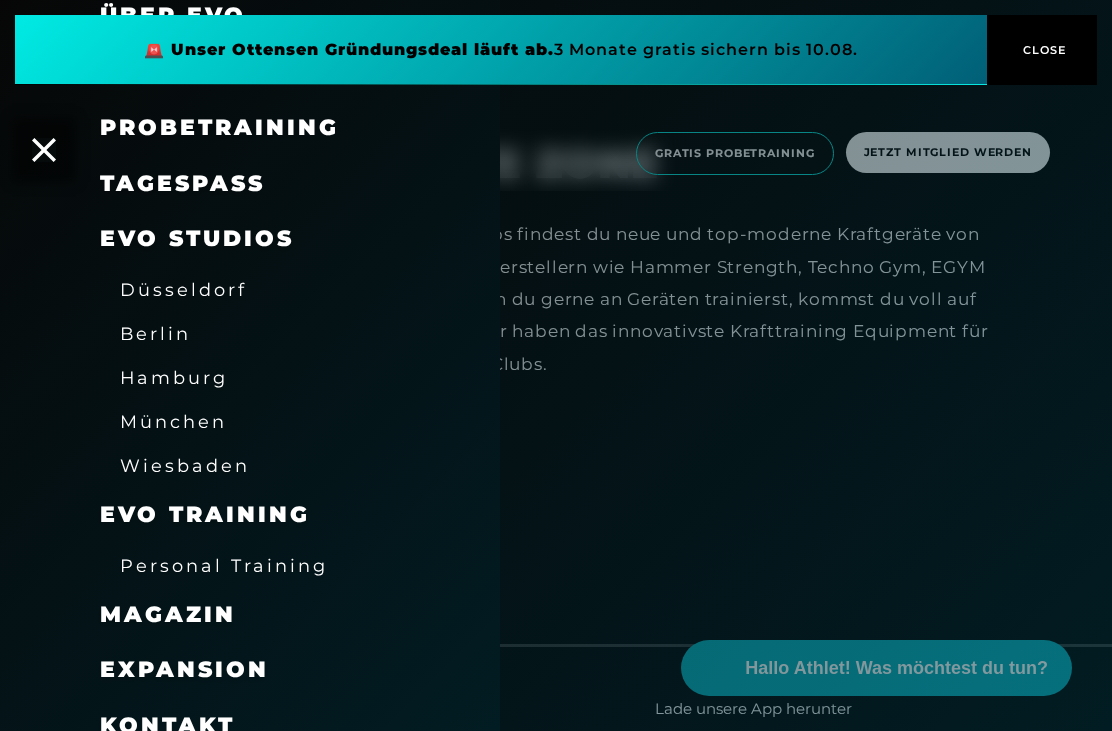 click on "Häufige Fragen" at bounding box center (227, 781) 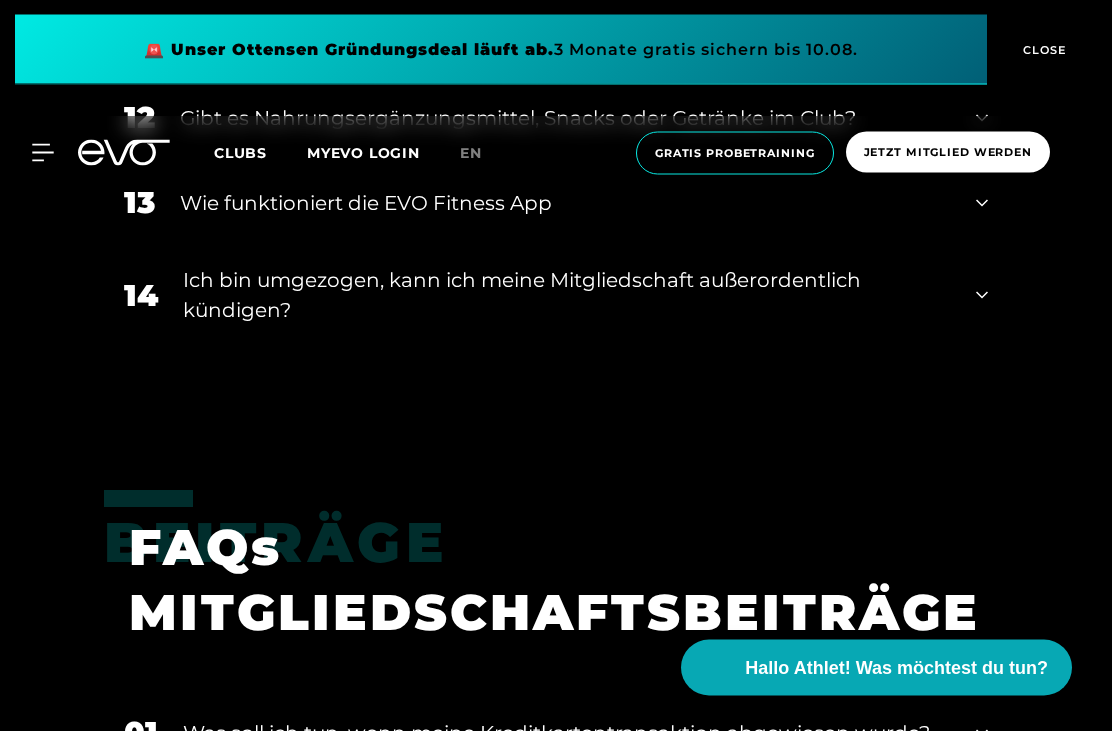 scroll, scrollTop: 1766, scrollLeft: 0, axis: vertical 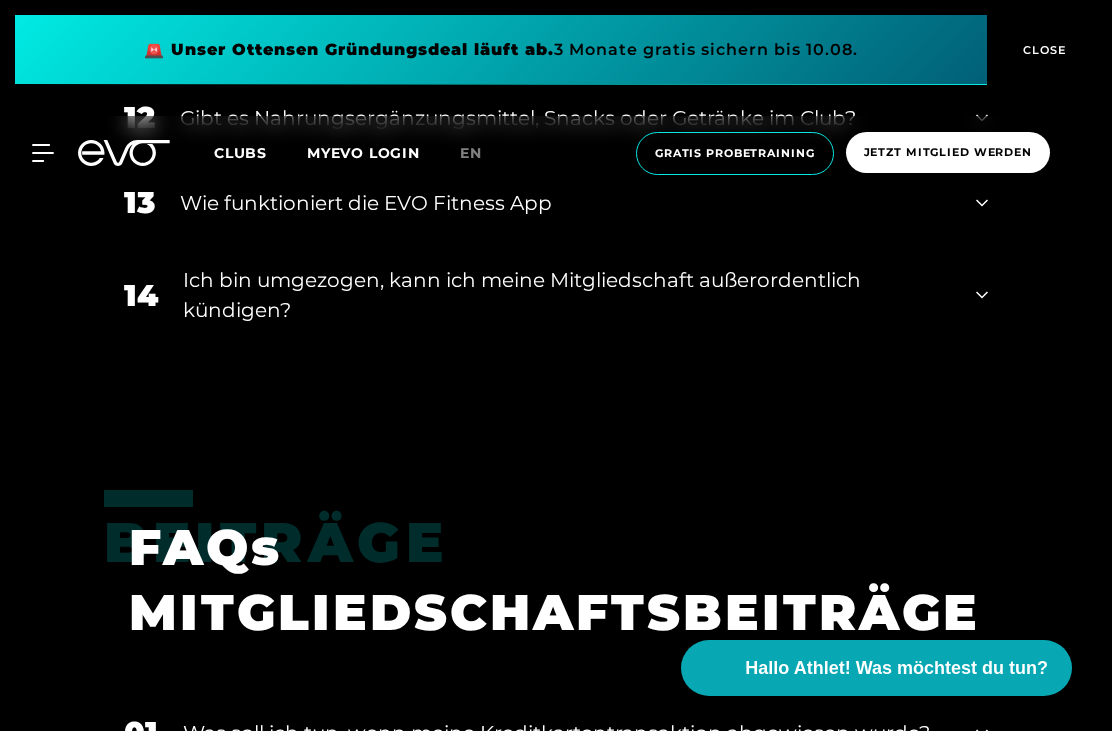 click on "[NUMBER] Wie funktioniert die EVO Fitness App" at bounding box center [556, 202] 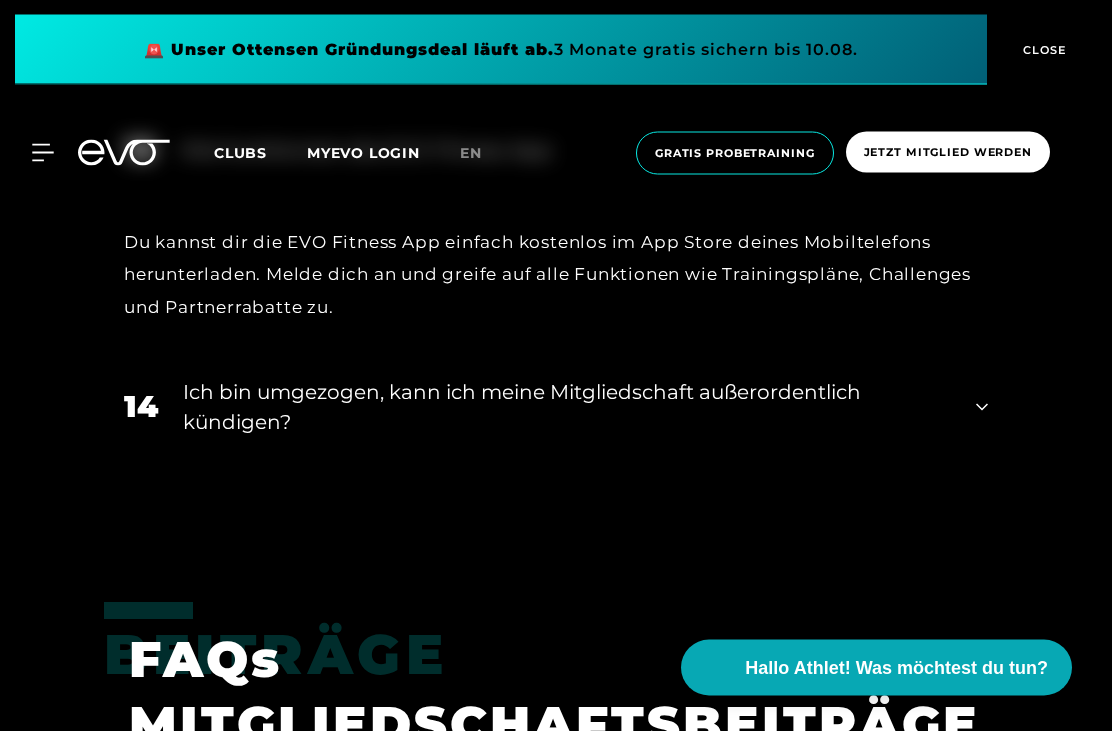 scroll, scrollTop: 1823, scrollLeft: 0, axis: vertical 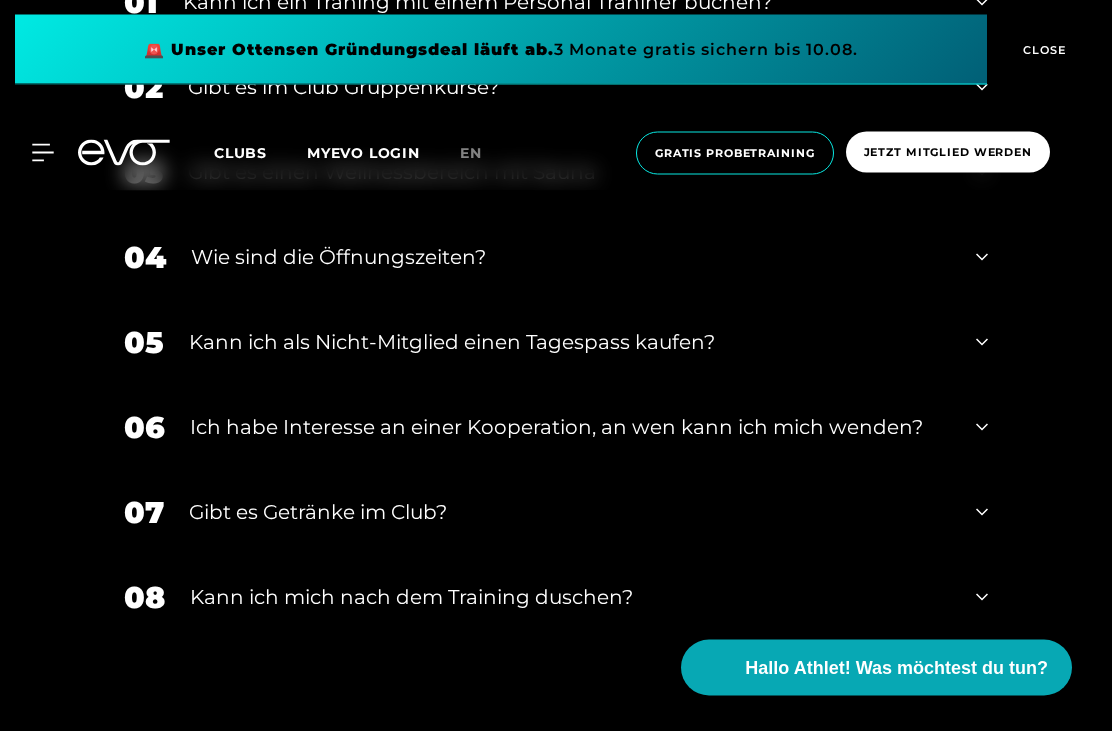 click on "Wie sind die Öffnungszeiten?" at bounding box center [571, 258] 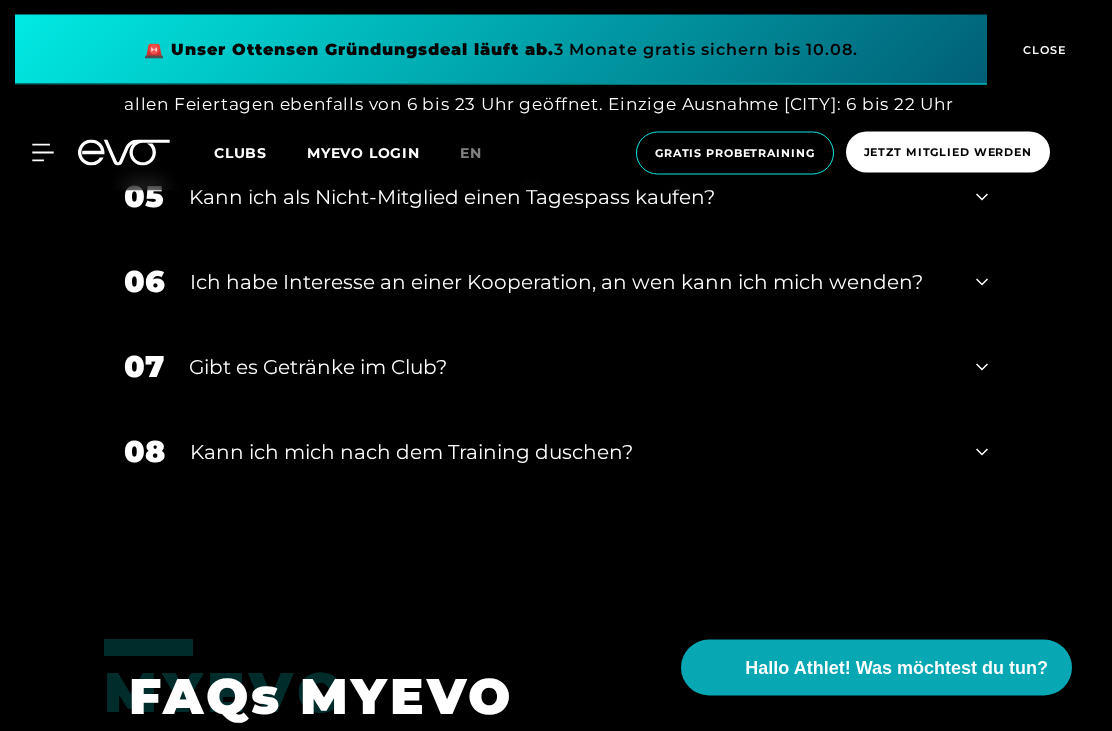 scroll, scrollTop: 3646, scrollLeft: 0, axis: vertical 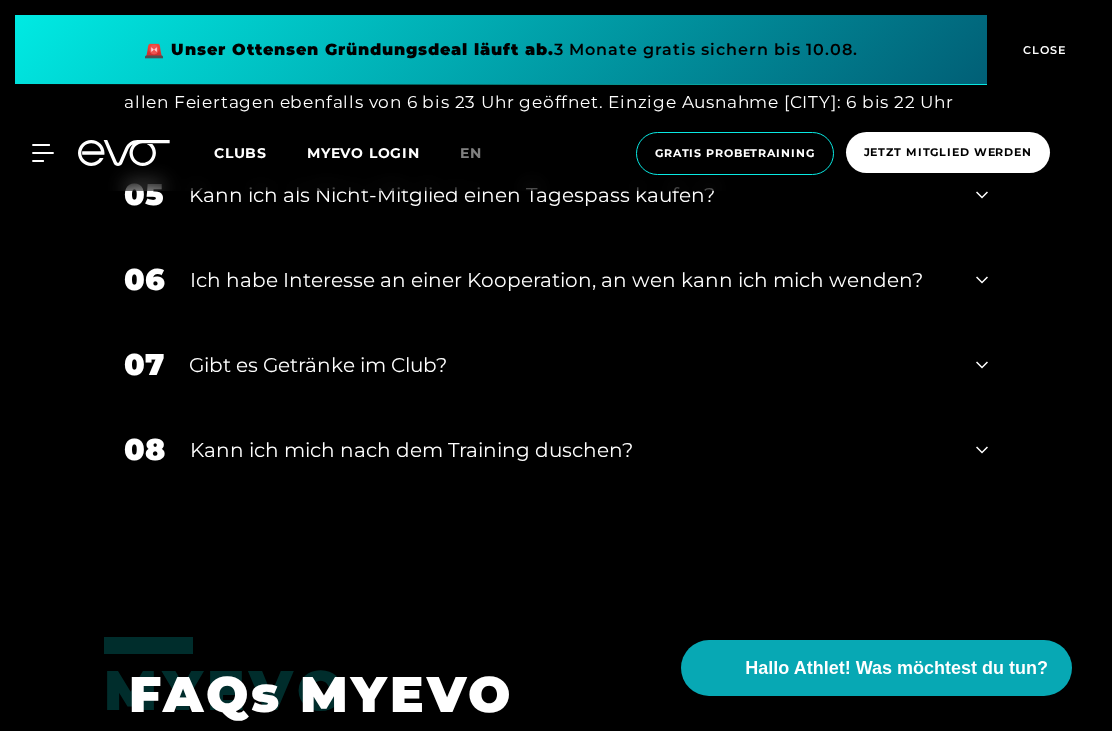 click on "Gibt es Getränke im Club?" at bounding box center (570, 365) 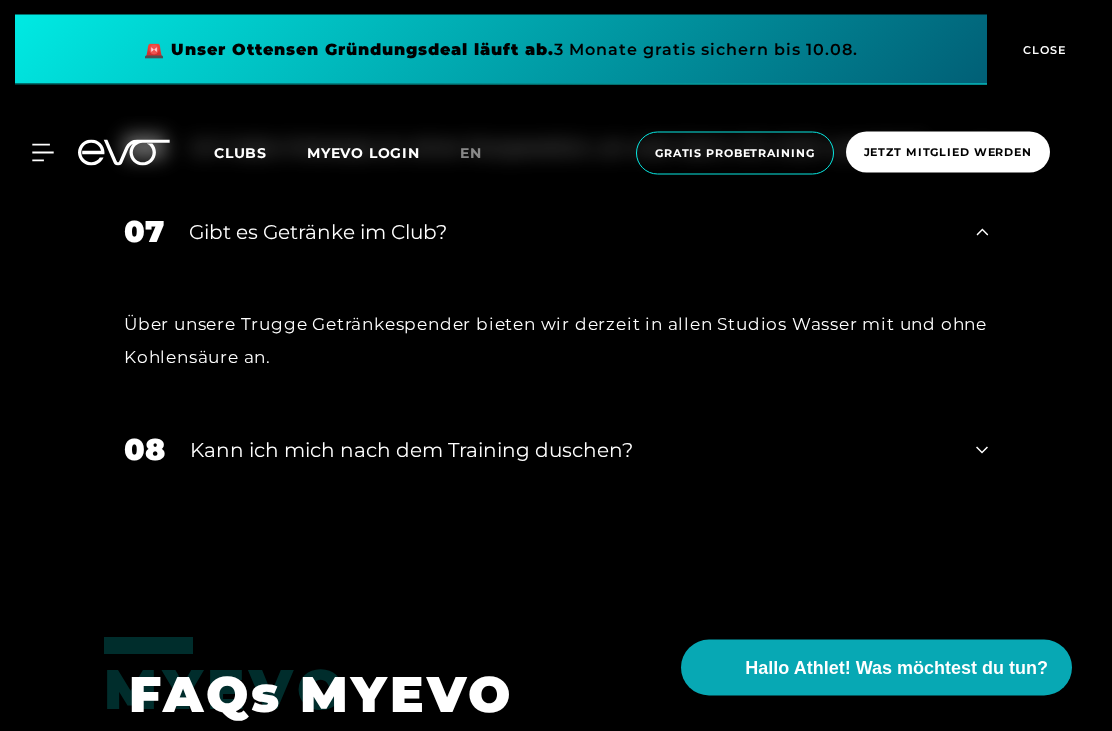 scroll, scrollTop: 3780, scrollLeft: 0, axis: vertical 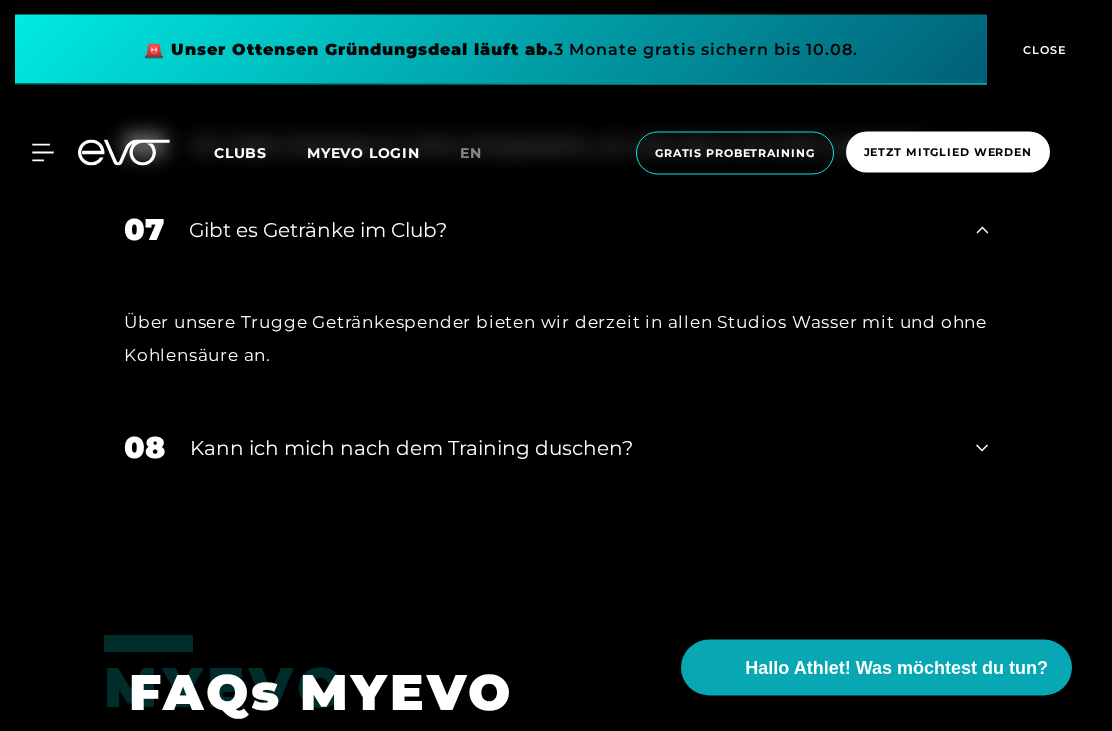 click on "08 Kann ich mich nach dem Training duschen?" at bounding box center [556, 448] 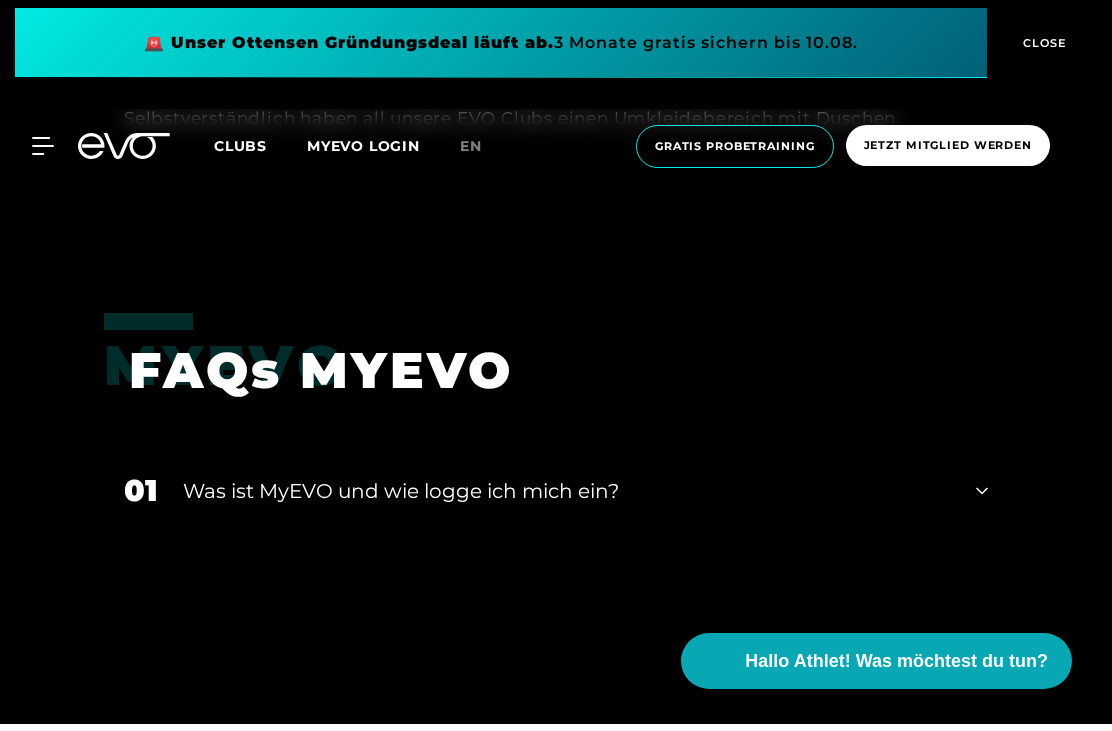 scroll, scrollTop: 4204, scrollLeft: 0, axis: vertical 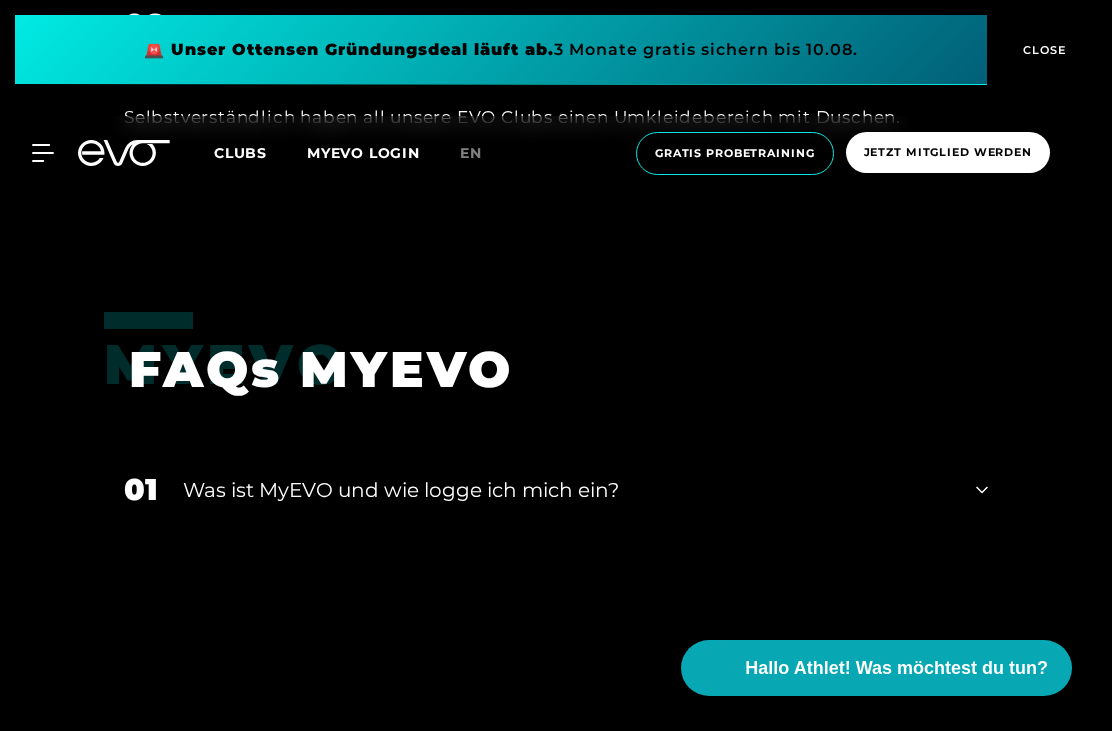 click on "MyEVO Login Über EVO Mitgliedschaften Probetraining TAGESPASS EVO Studios Düsseldorf Berlin Hamburg [CITY] Wiesbaden EVO Training Personal Training Magazin Expansion Kontakt Häufige Fragen Back" at bounding box center (31, 153) 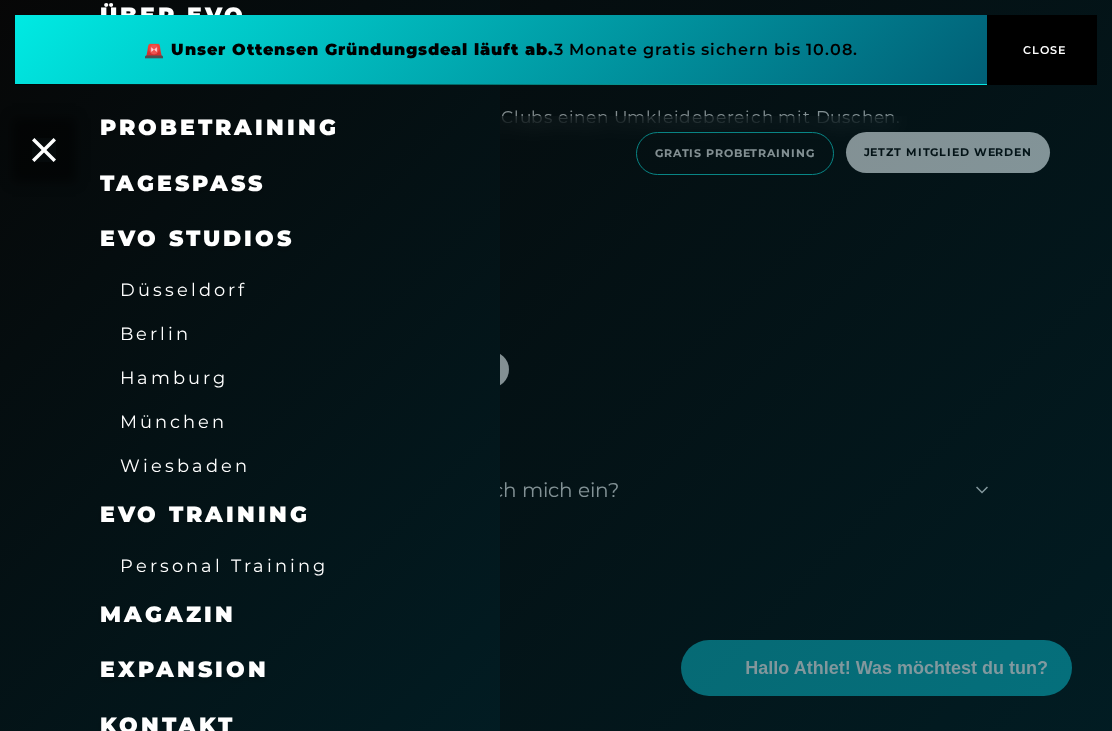 click on "München" at bounding box center (173, 421) 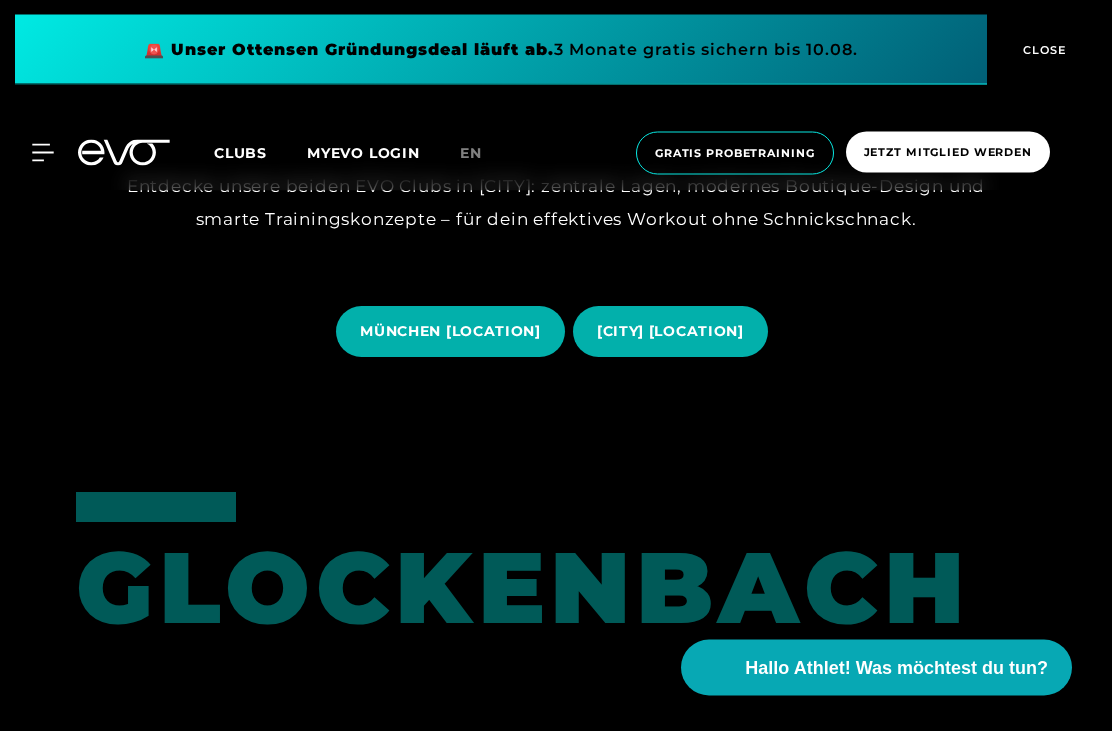 scroll, scrollTop: 311, scrollLeft: 0, axis: vertical 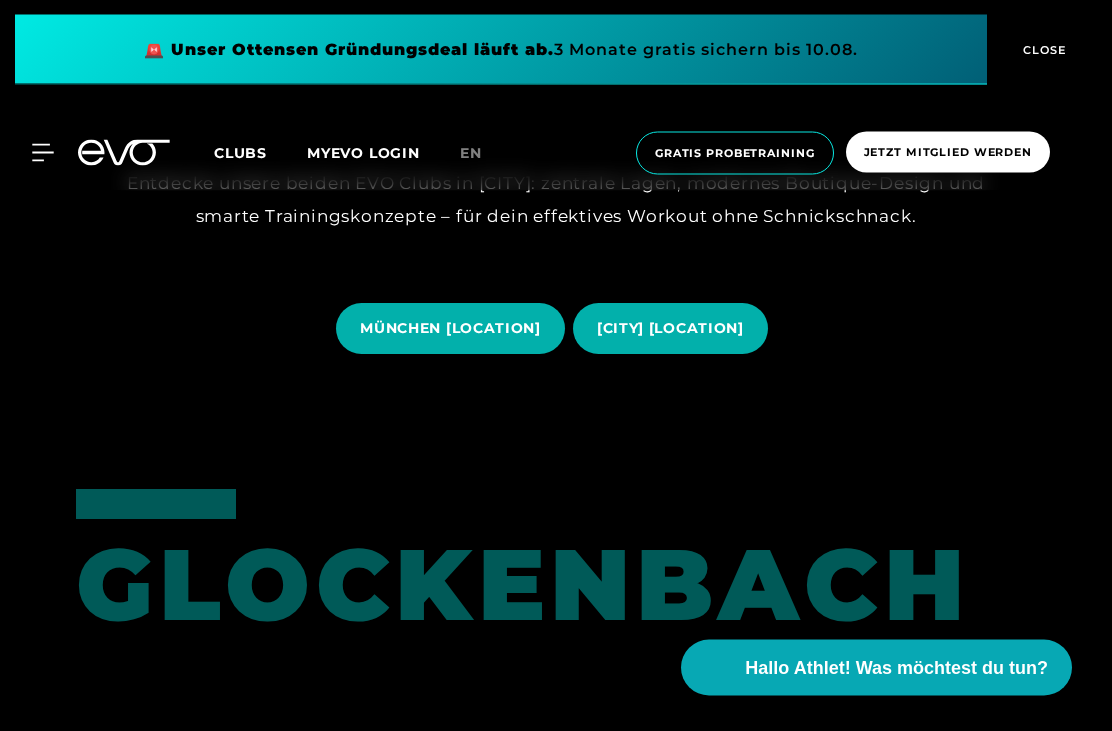 click on "[CITY] [LOCATION]" at bounding box center (670, 329) 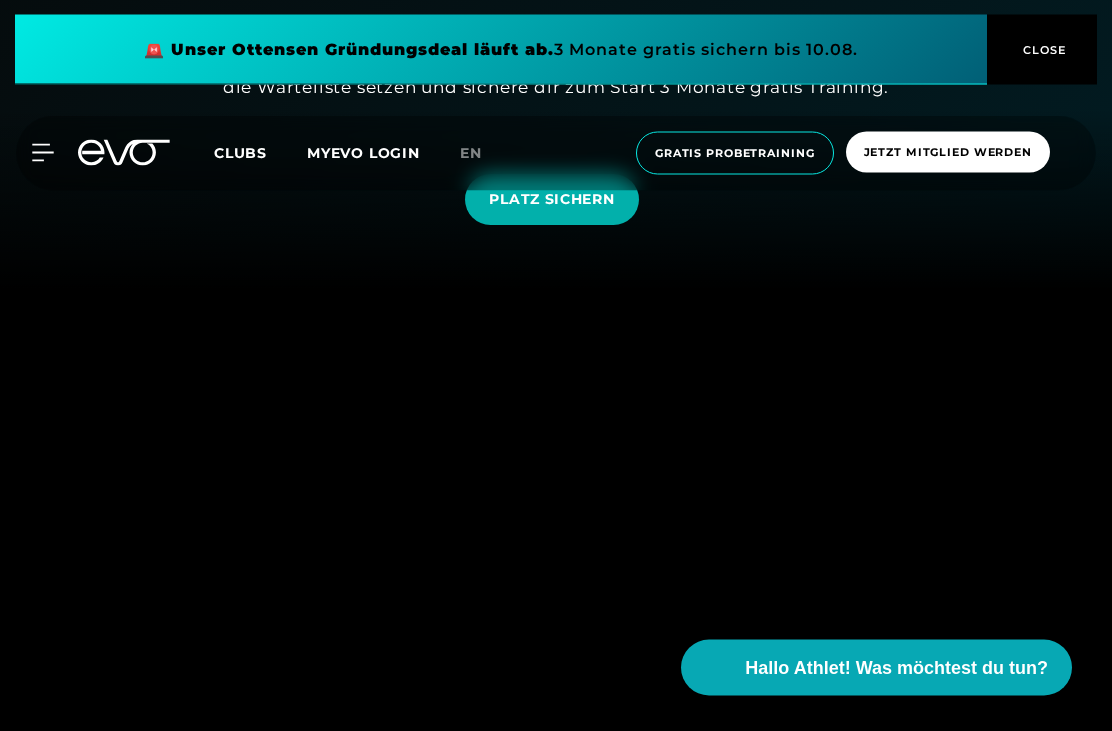 scroll, scrollTop: 443, scrollLeft: 0, axis: vertical 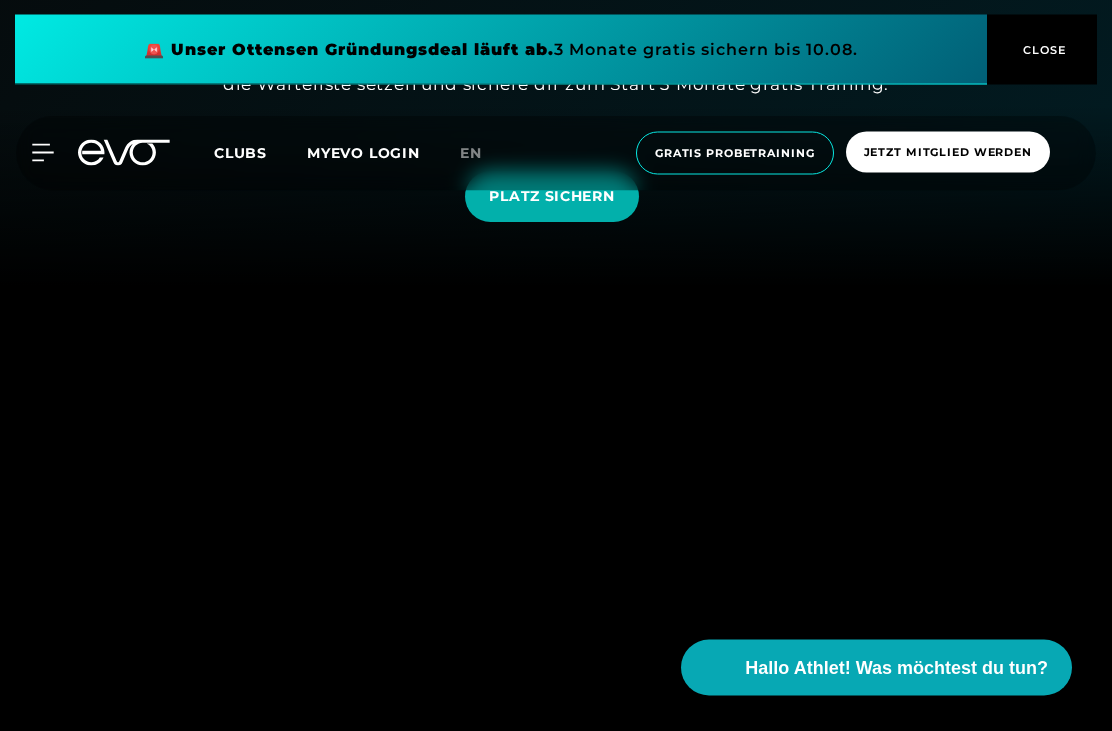 click on "Jetzt Mitglied werden" at bounding box center [948, 152] 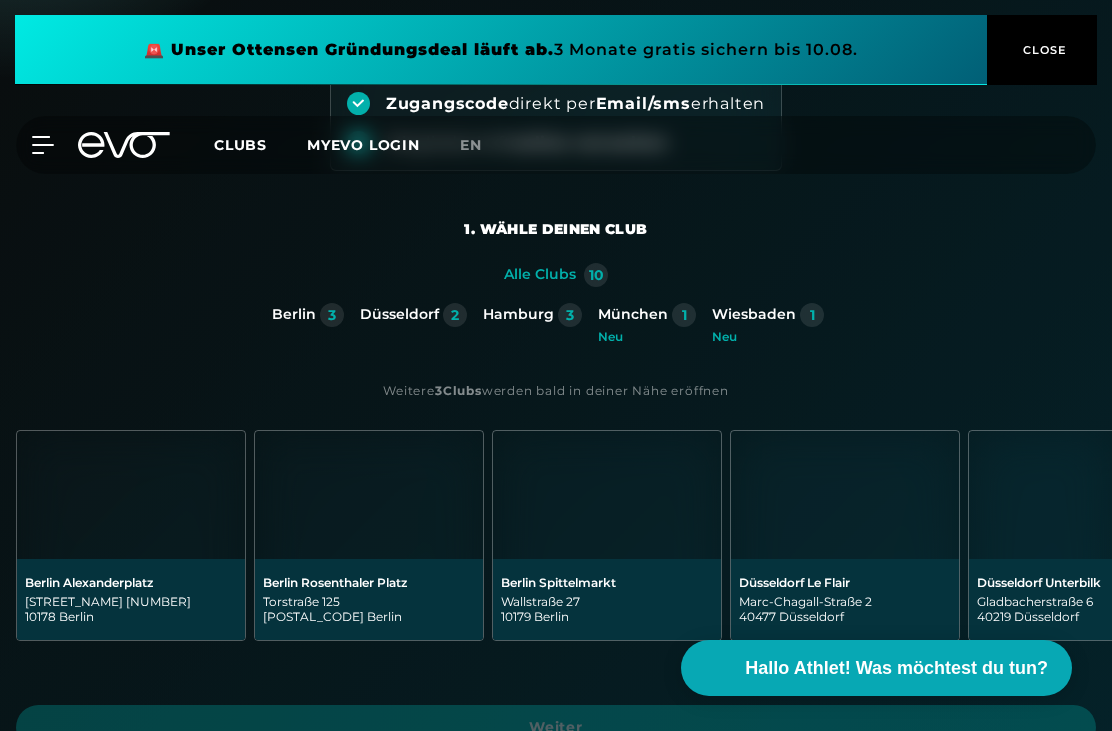 scroll, scrollTop: 264, scrollLeft: 0, axis: vertical 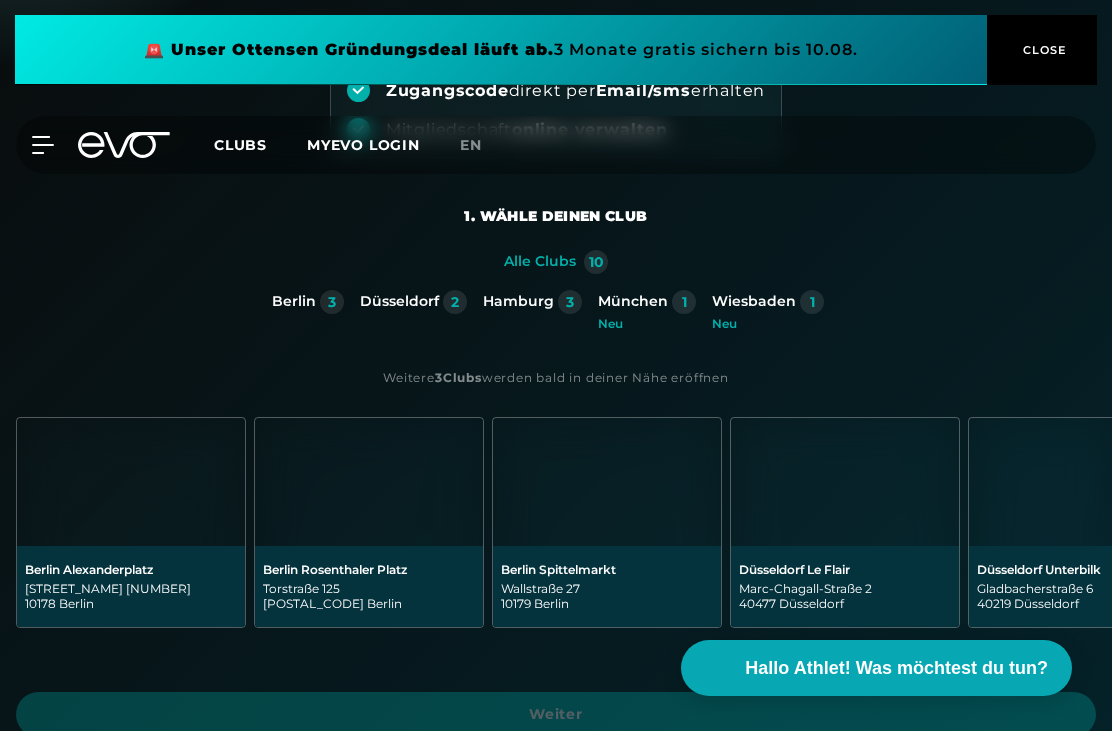 click on "[CITY] [NUMBER] [NUMBER]" at bounding box center (647, 310) 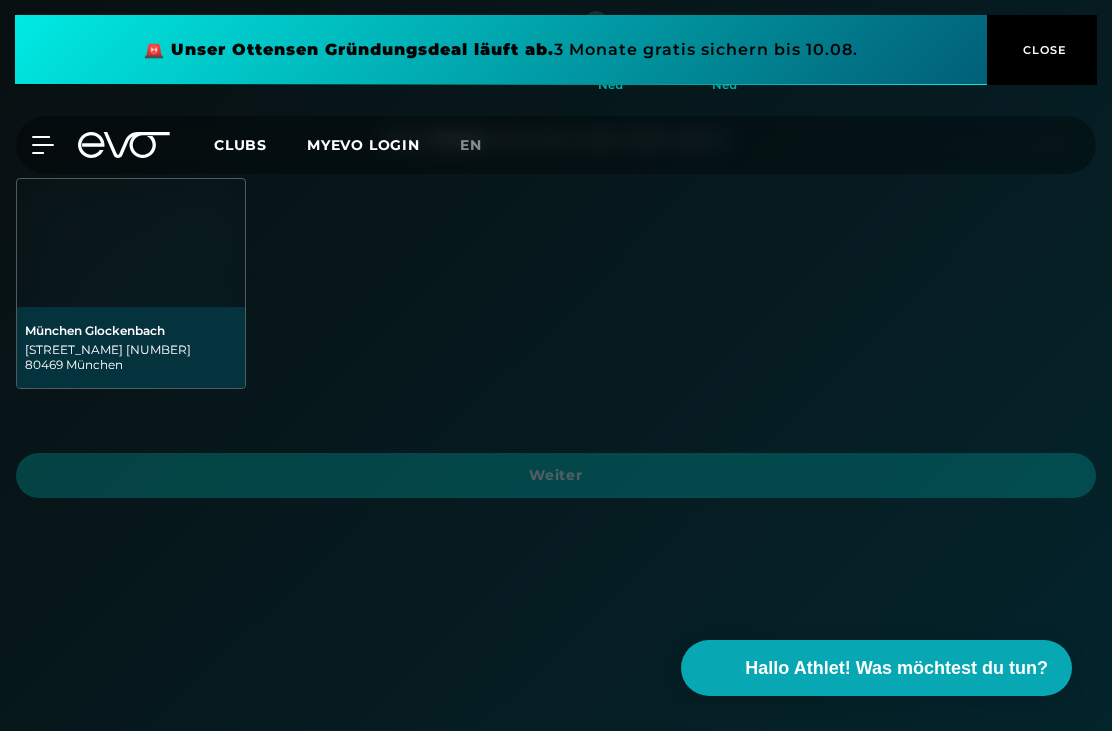 scroll, scrollTop: 538, scrollLeft: 0, axis: vertical 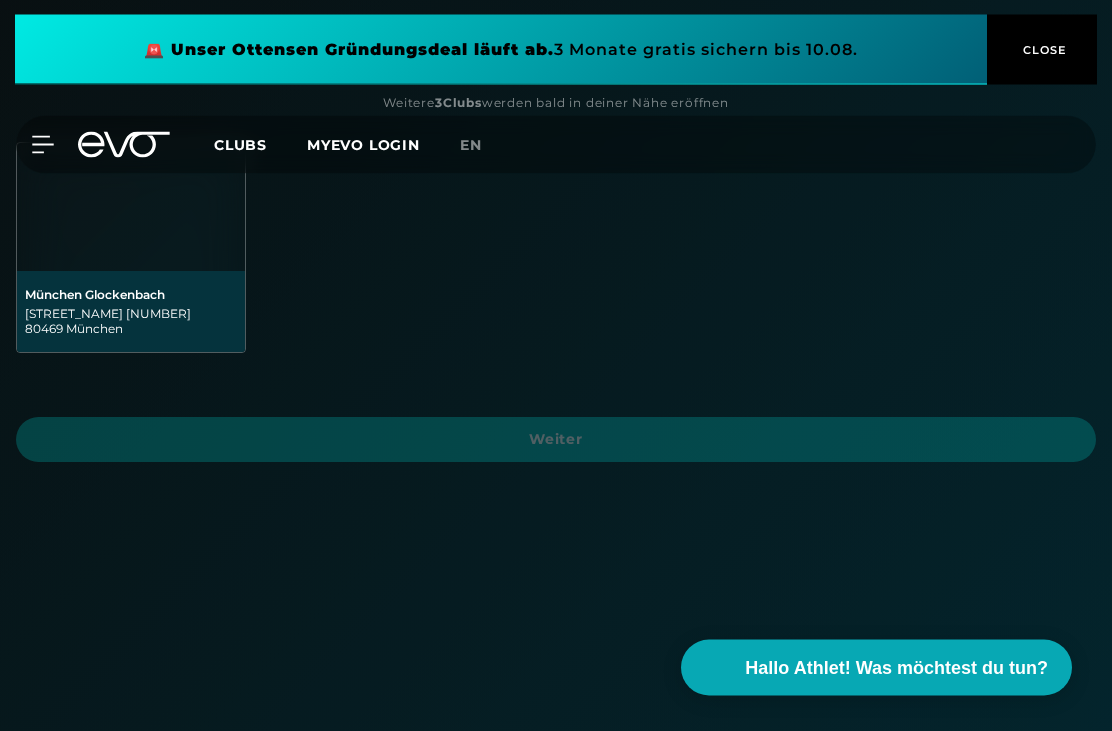 click on "[CITY] [LOCATION] [STREET] [NUMBER] [POSTAL_CODE] [CITY]" at bounding box center [131, 312] 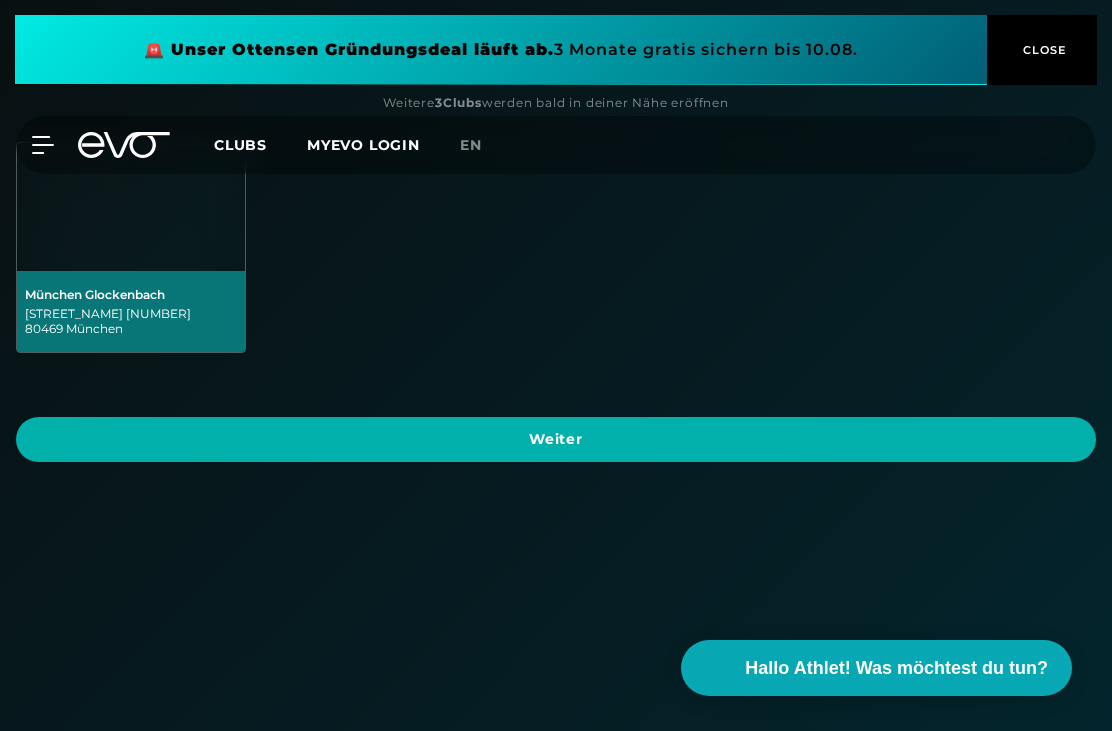 click on "Weiter" at bounding box center (556, 439) 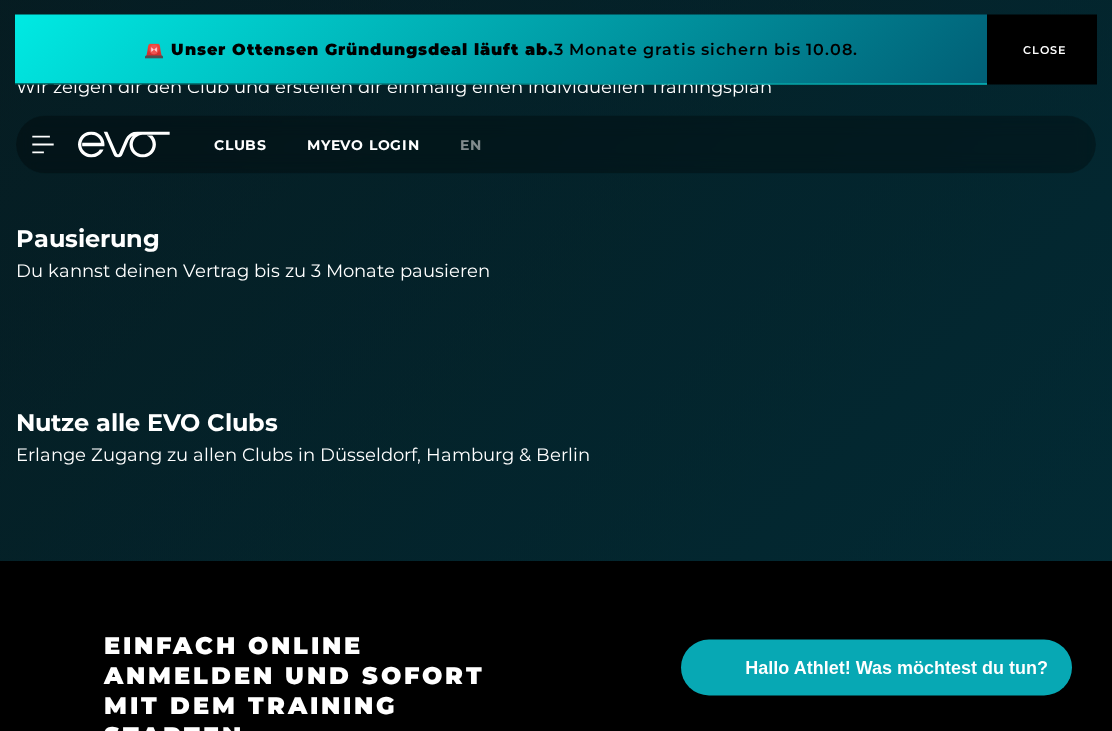 scroll, scrollTop: 2199, scrollLeft: 0, axis: vertical 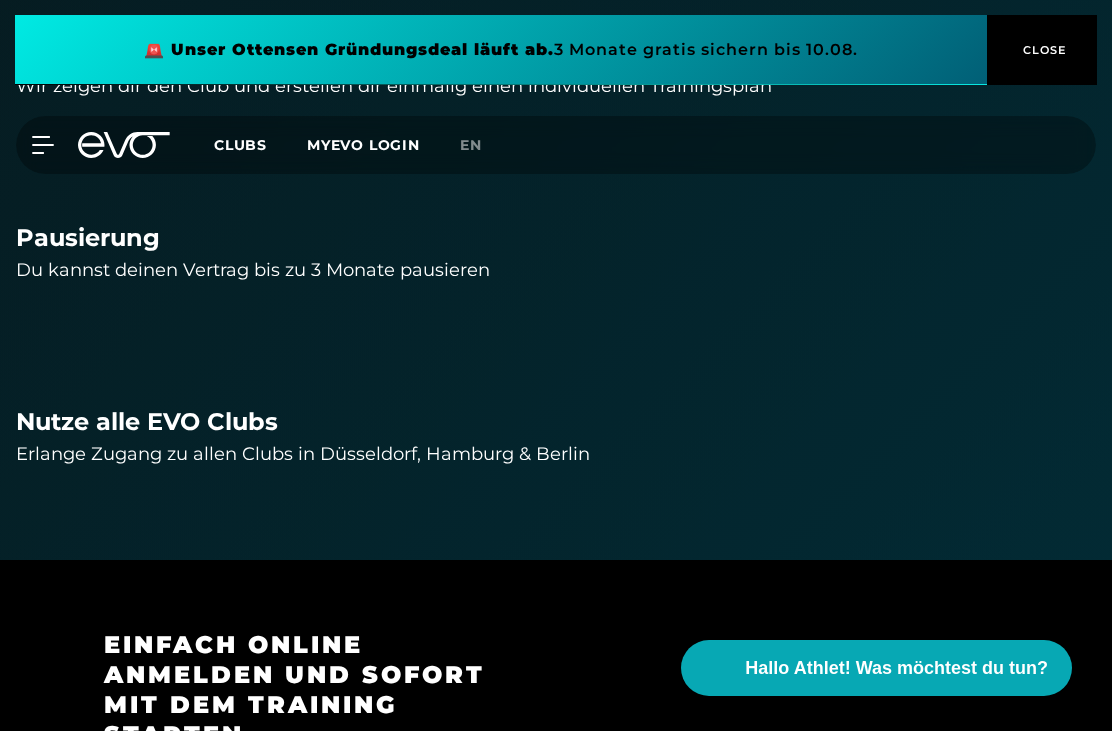 click on "Erlange Zugang zu allen Clubs in Düsseldorf, Hamburg & Berlin" at bounding box center [556, 454] 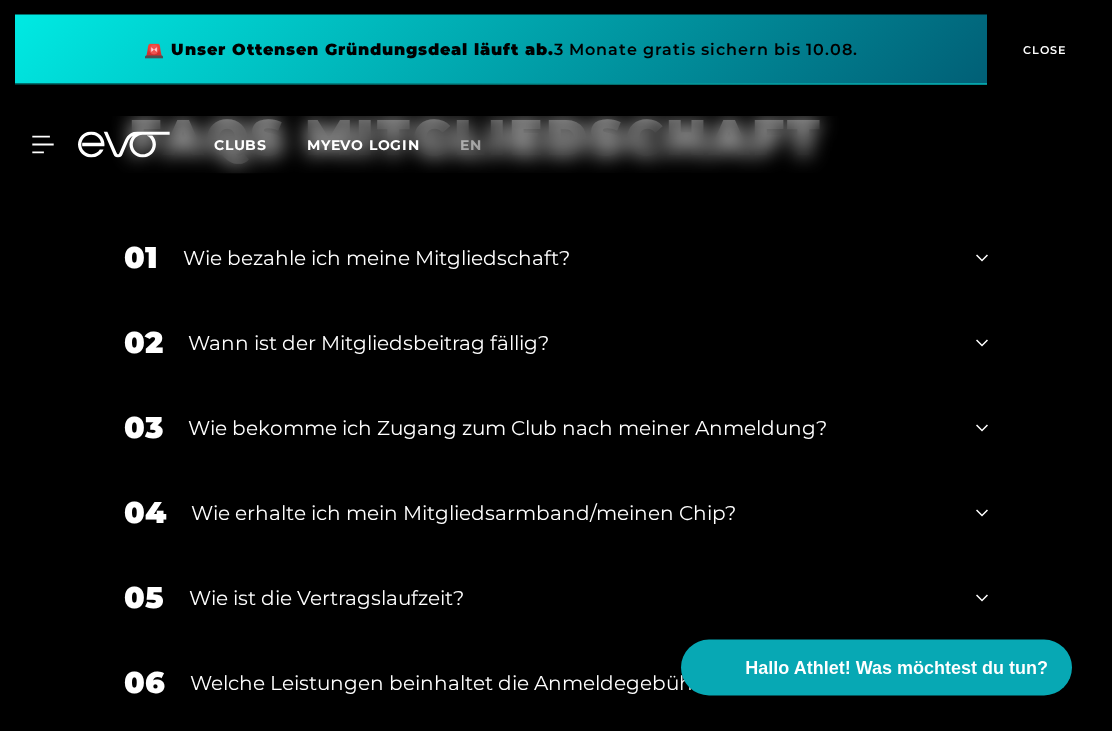 scroll, scrollTop: 3844, scrollLeft: 0, axis: vertical 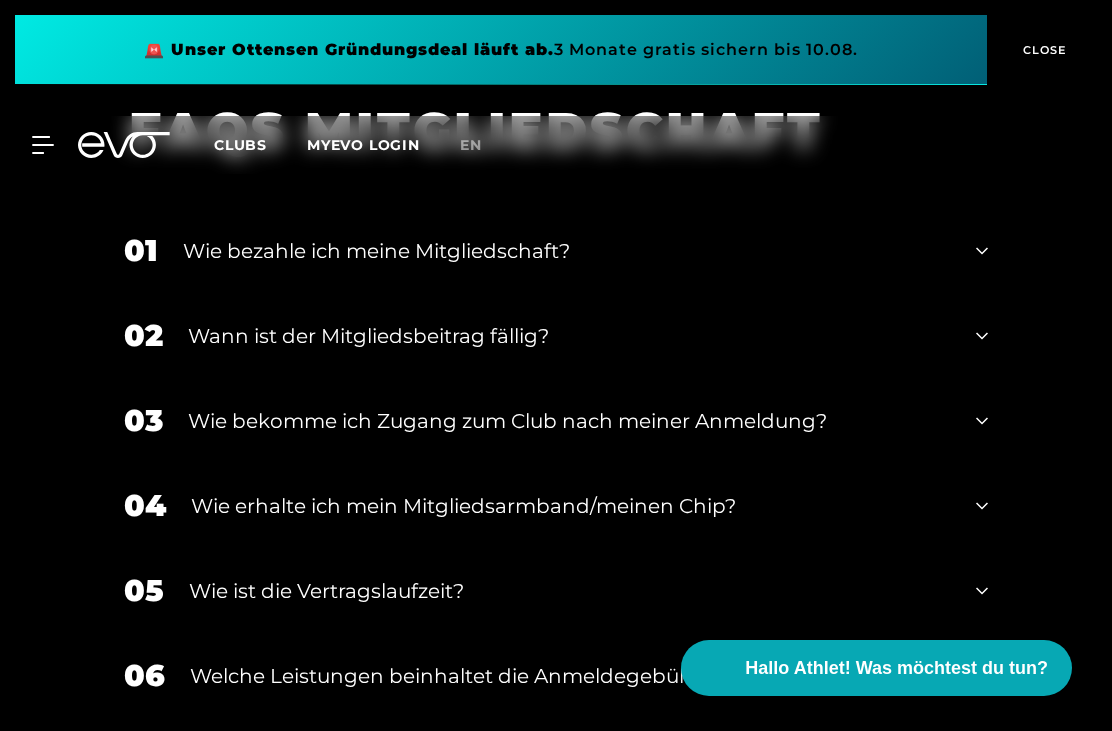 click on "Wann ist der Mitgliedsbeitrag fällig?" at bounding box center (569, 336) 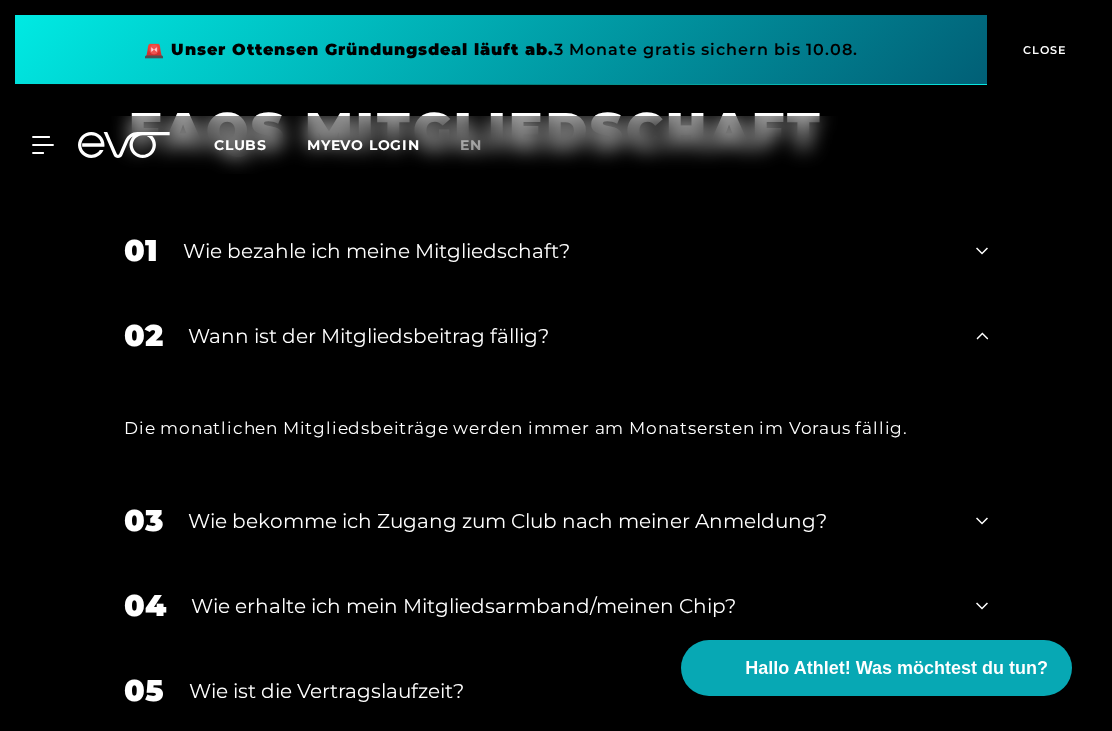 click on "02 Wann ist der Mitgliedsbeitrag fällig?" at bounding box center [556, 335] 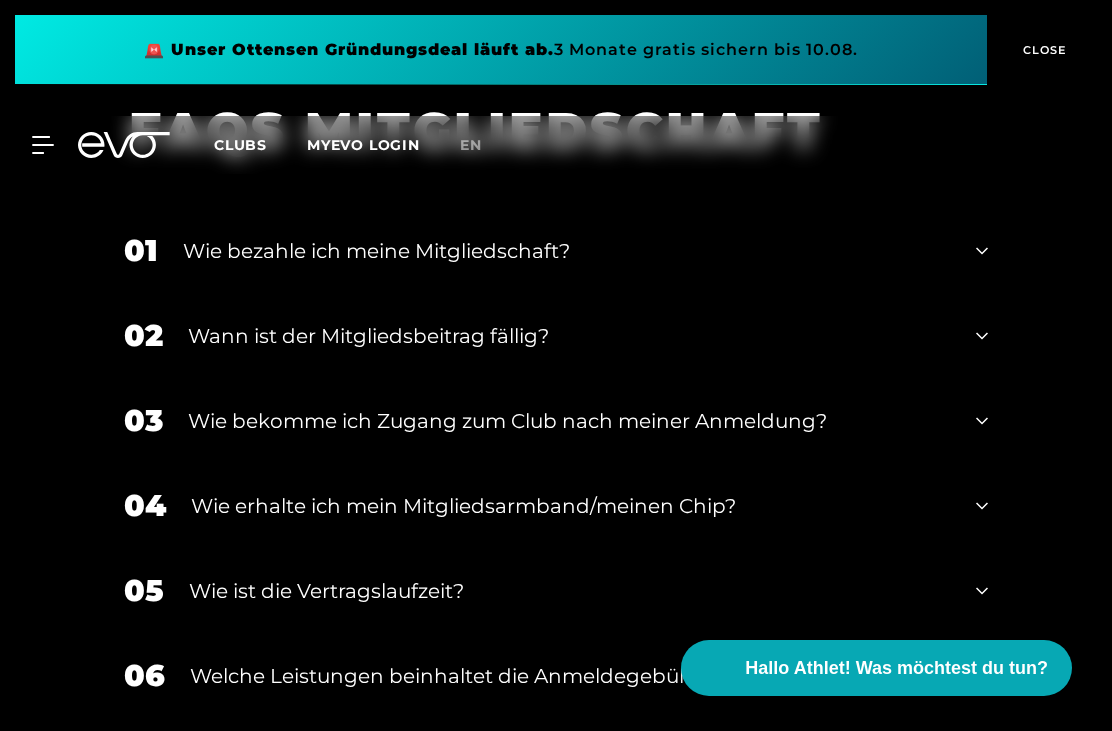 click on "02" at bounding box center (143, 335) 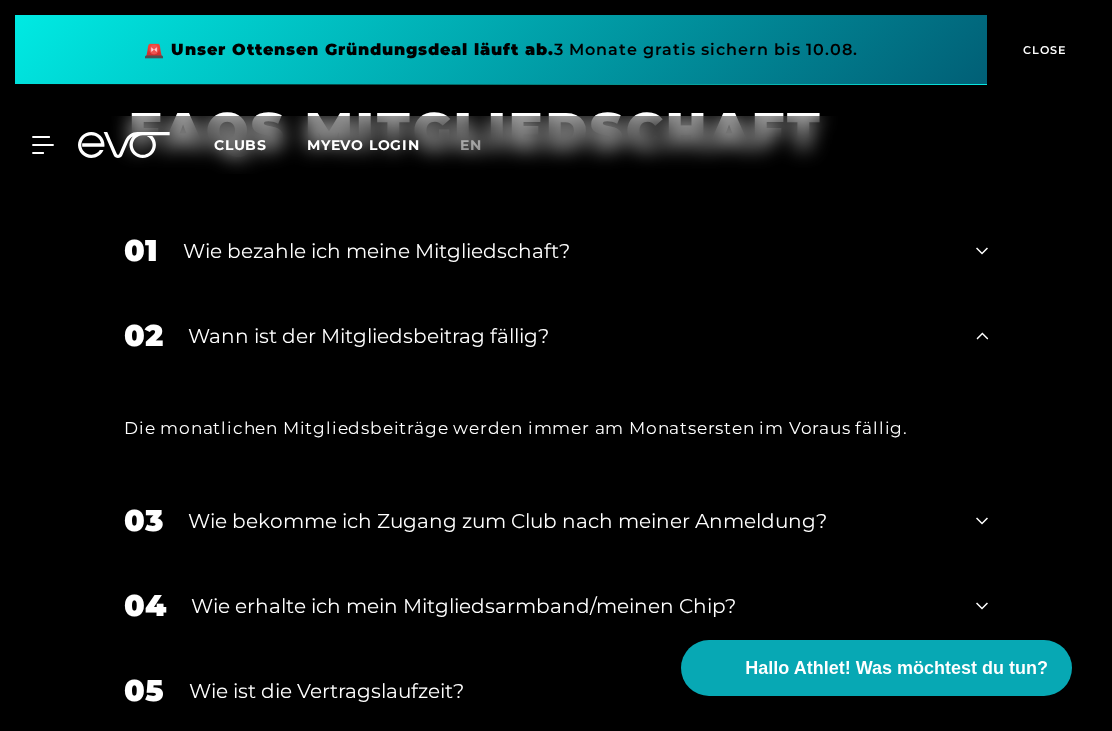 click on "01 Wie bezahle ich meine Mitgliedschaft?" at bounding box center [556, 250] 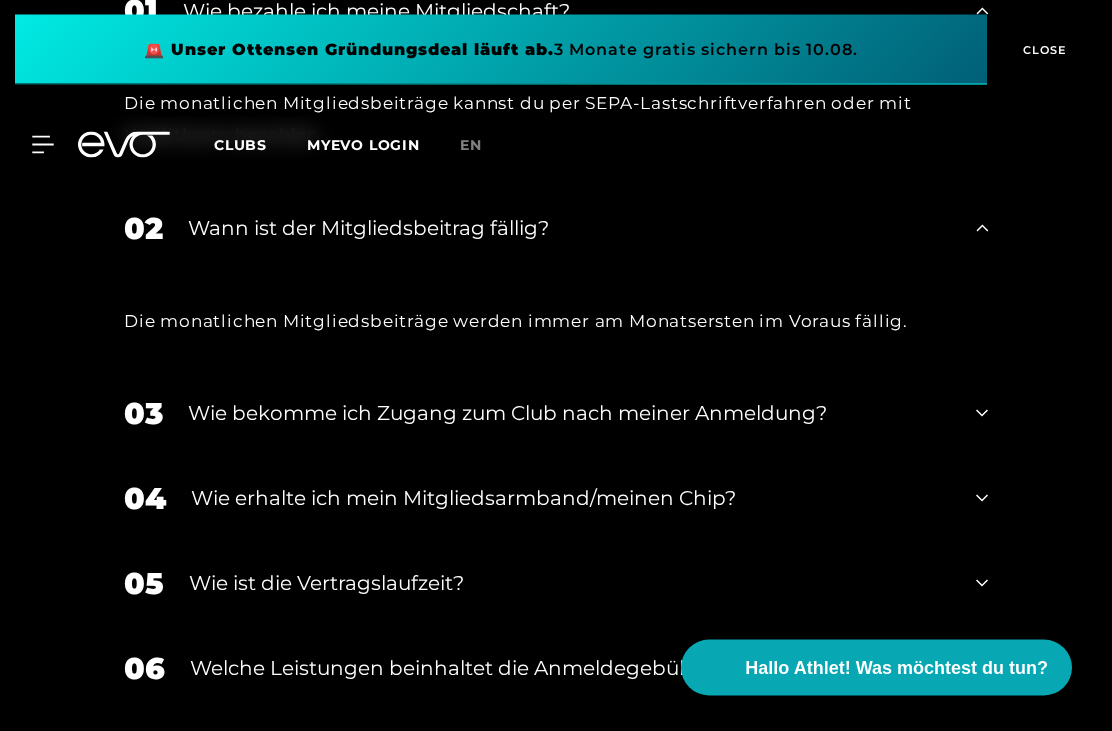 scroll, scrollTop: 4086, scrollLeft: 0, axis: vertical 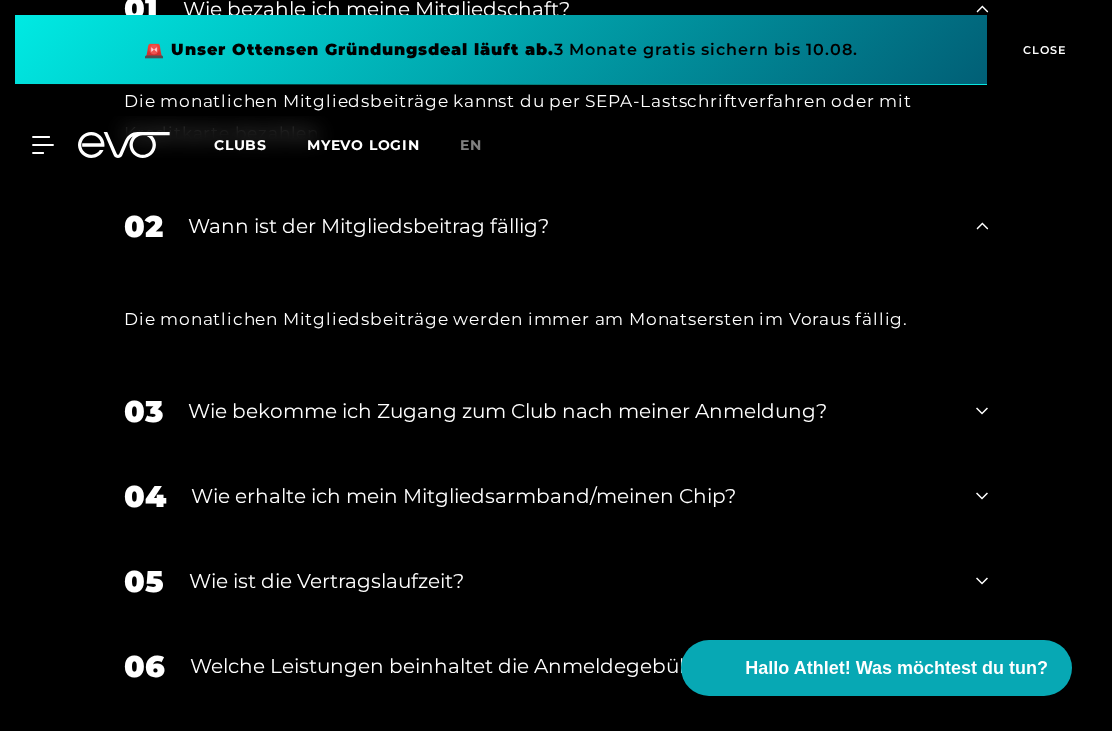 click on "Wie bekomme ich Zugang zum Club nach meiner Anmeldung?" at bounding box center [569, 411] 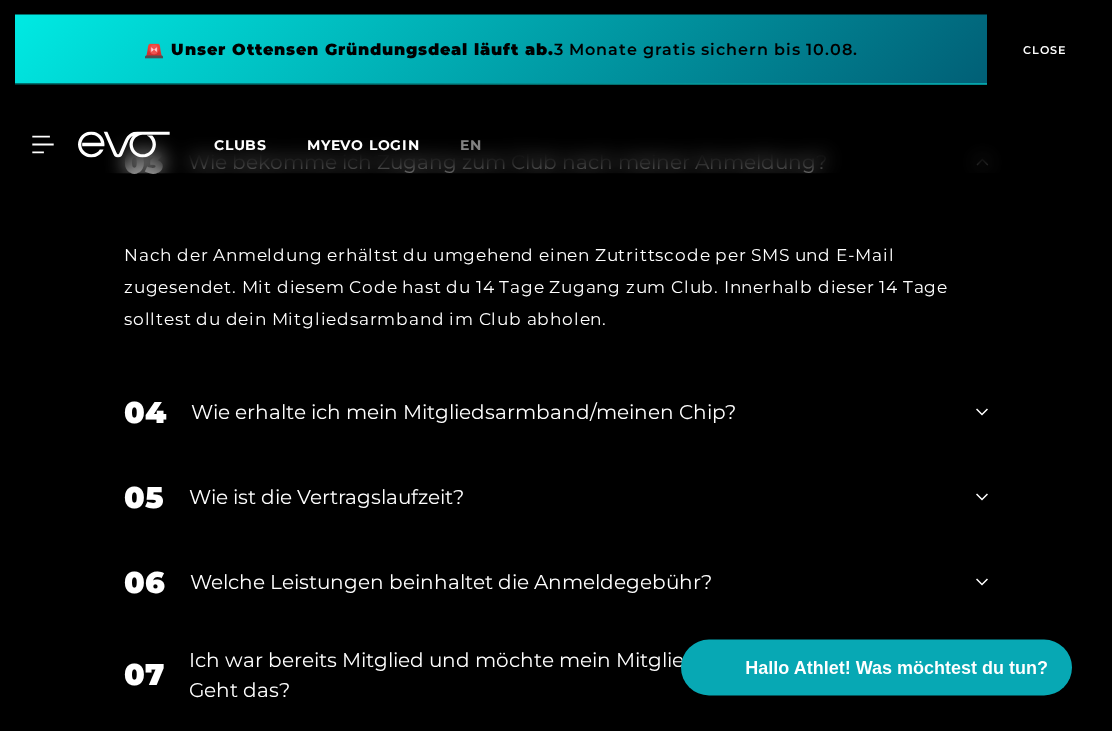 scroll, scrollTop: 4336, scrollLeft: 0, axis: vertical 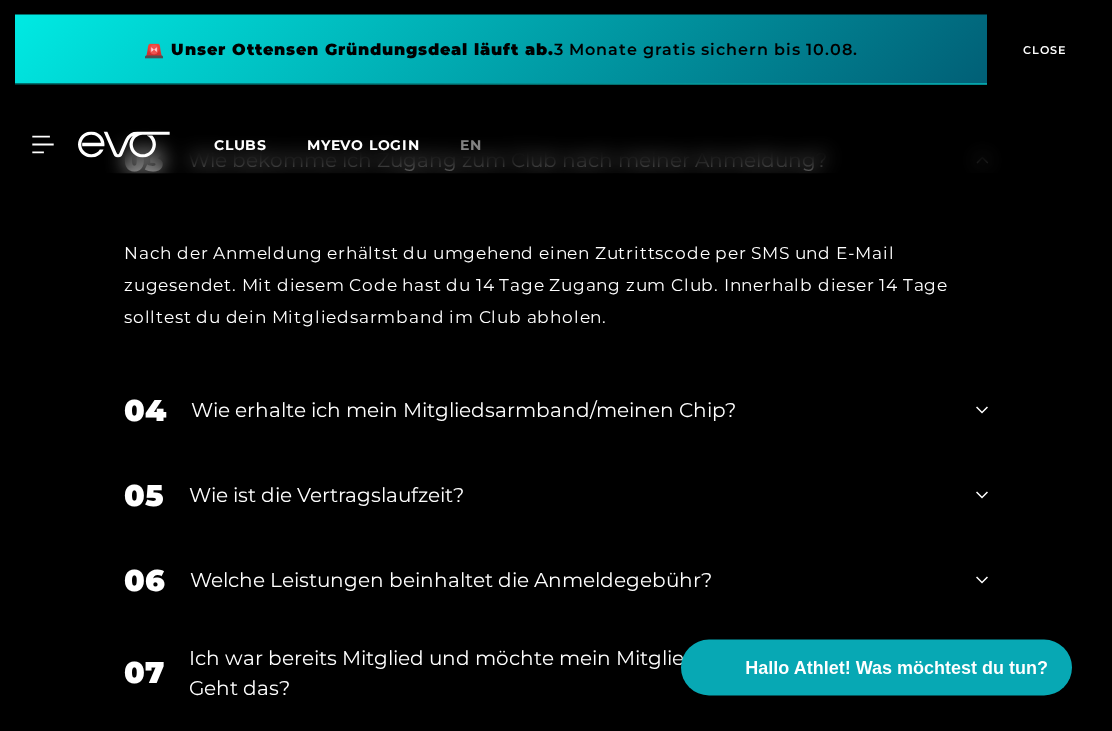 click on "04" at bounding box center [145, 411] 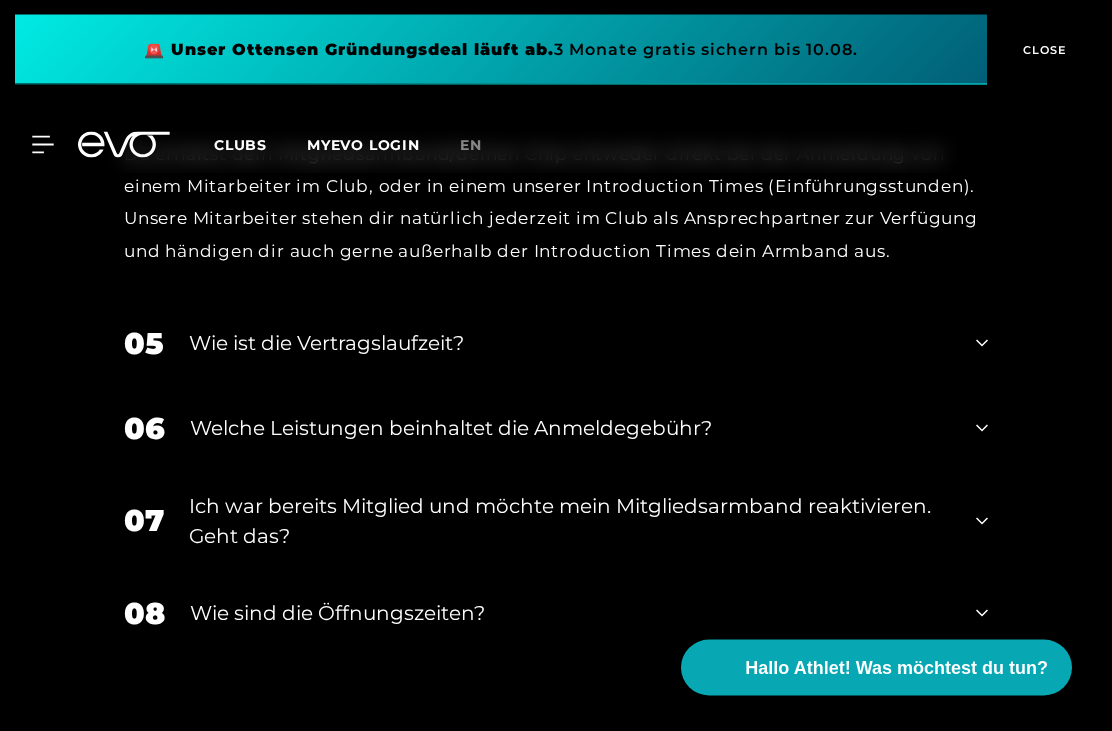 scroll, scrollTop: 4686, scrollLeft: 0, axis: vertical 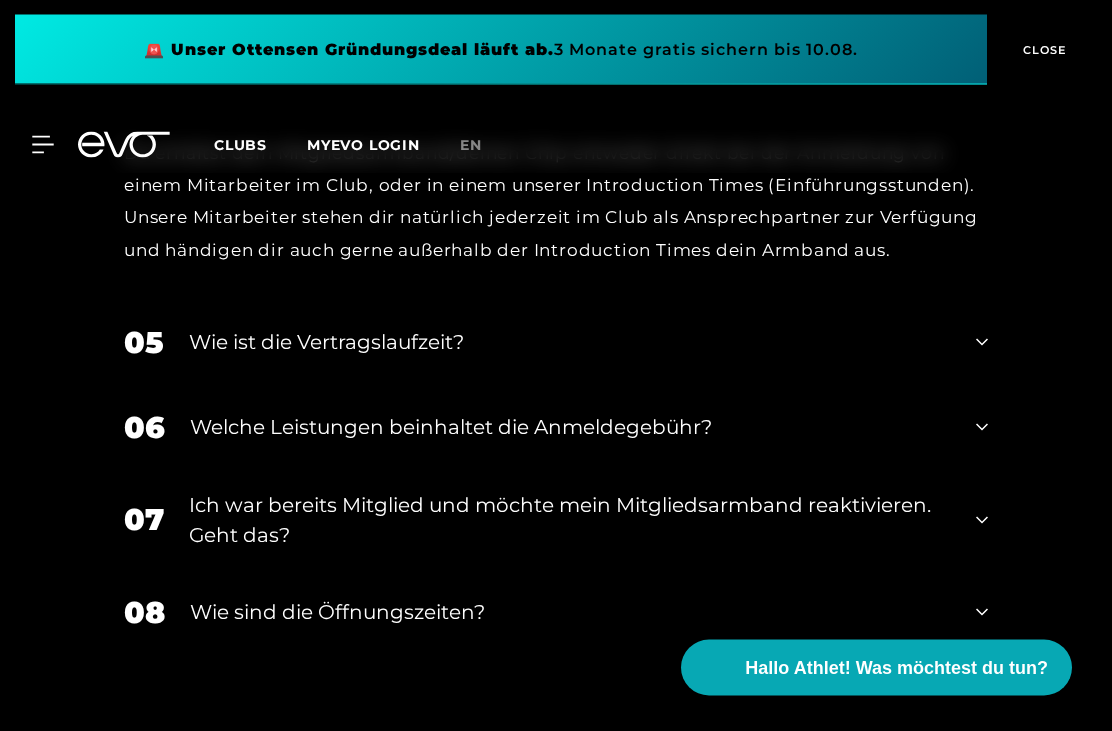click on "05" at bounding box center [144, 343] 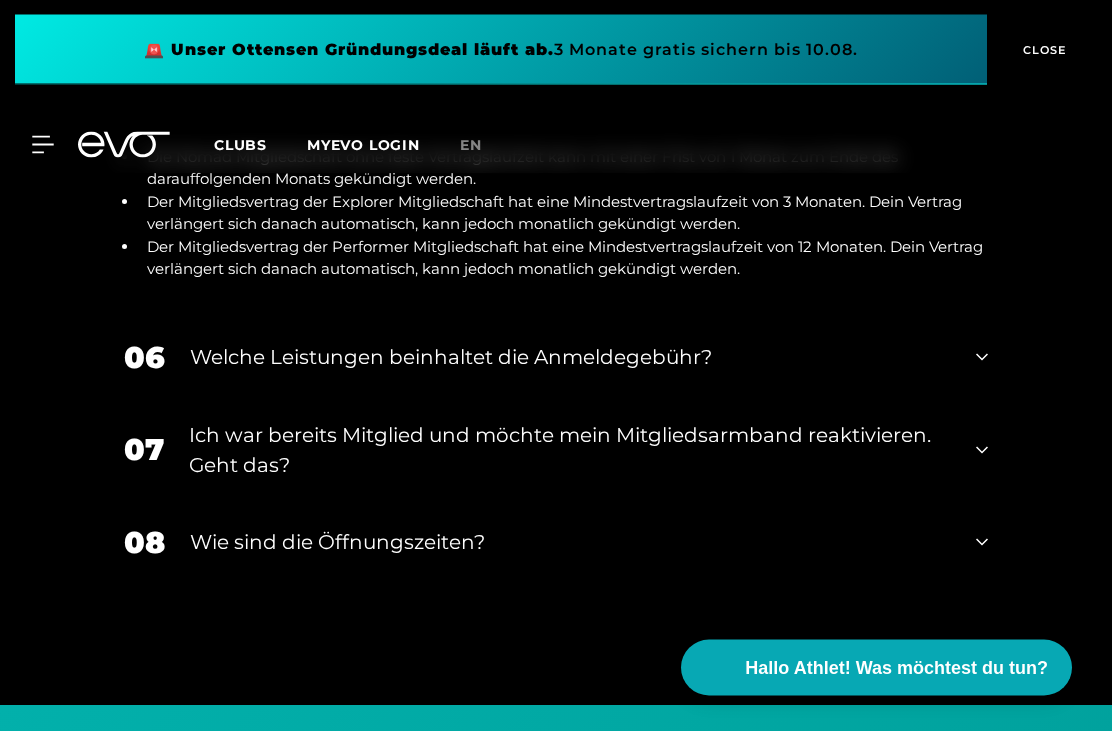 scroll, scrollTop: 4962, scrollLeft: 0, axis: vertical 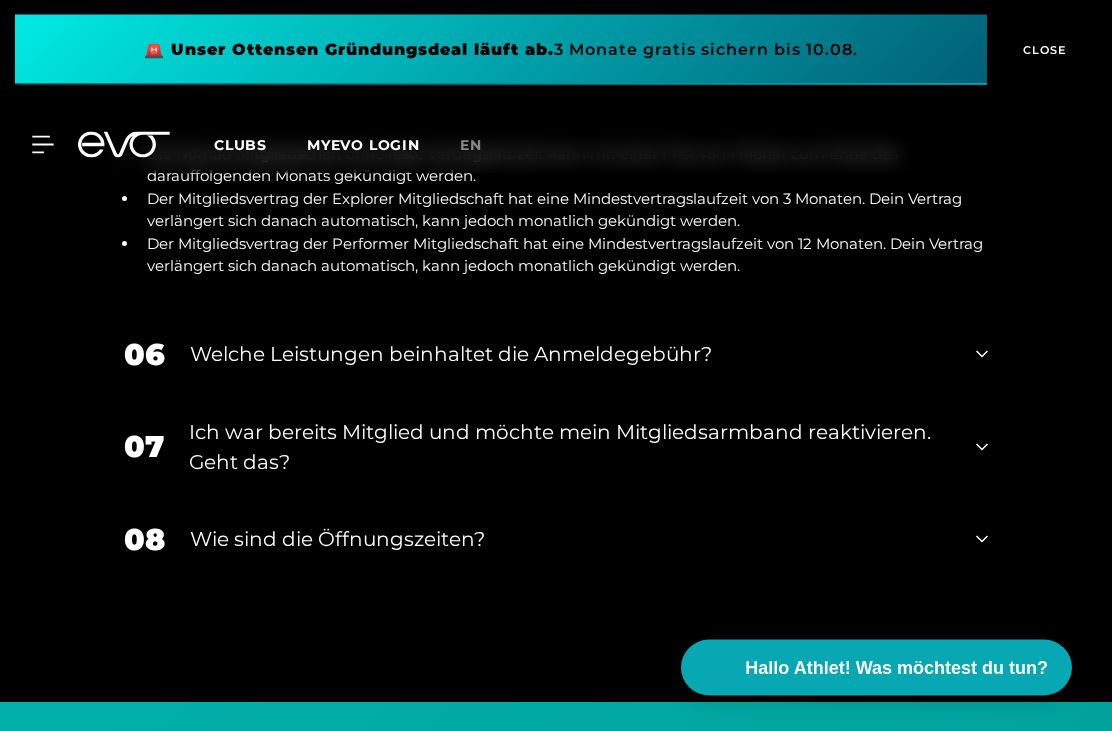 click on "Welche Leistungen beinhaltet die Anmeldegebühr?" at bounding box center [570, 355] 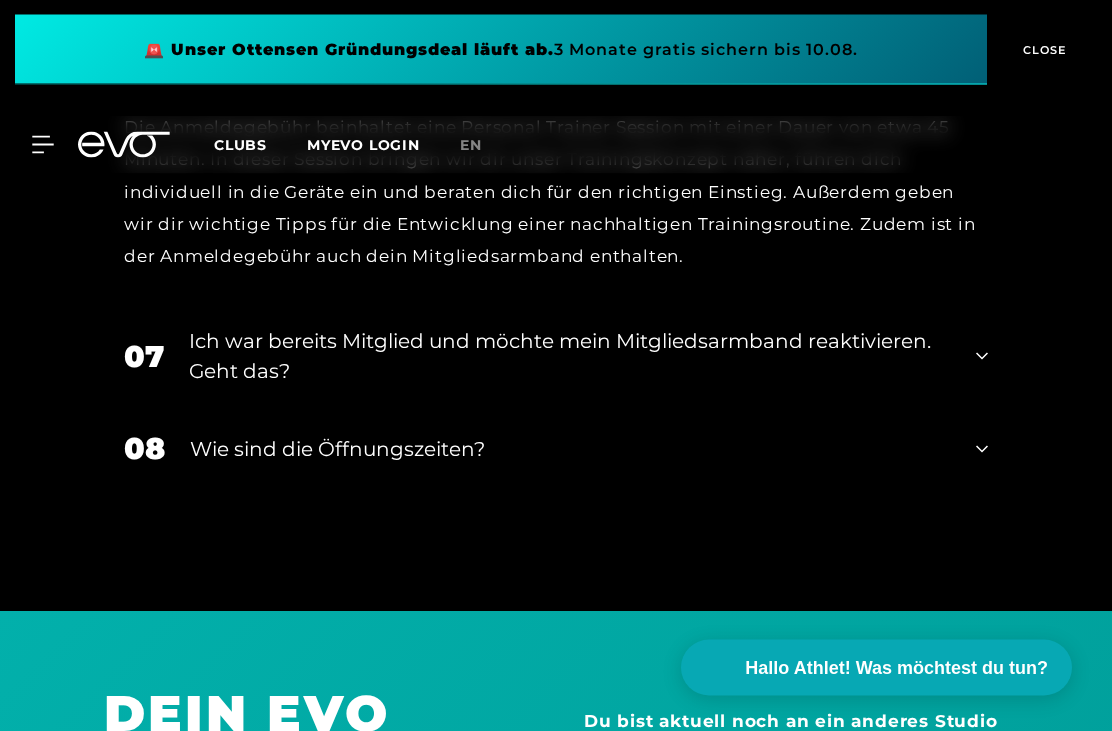 scroll, scrollTop: 5285, scrollLeft: 0, axis: vertical 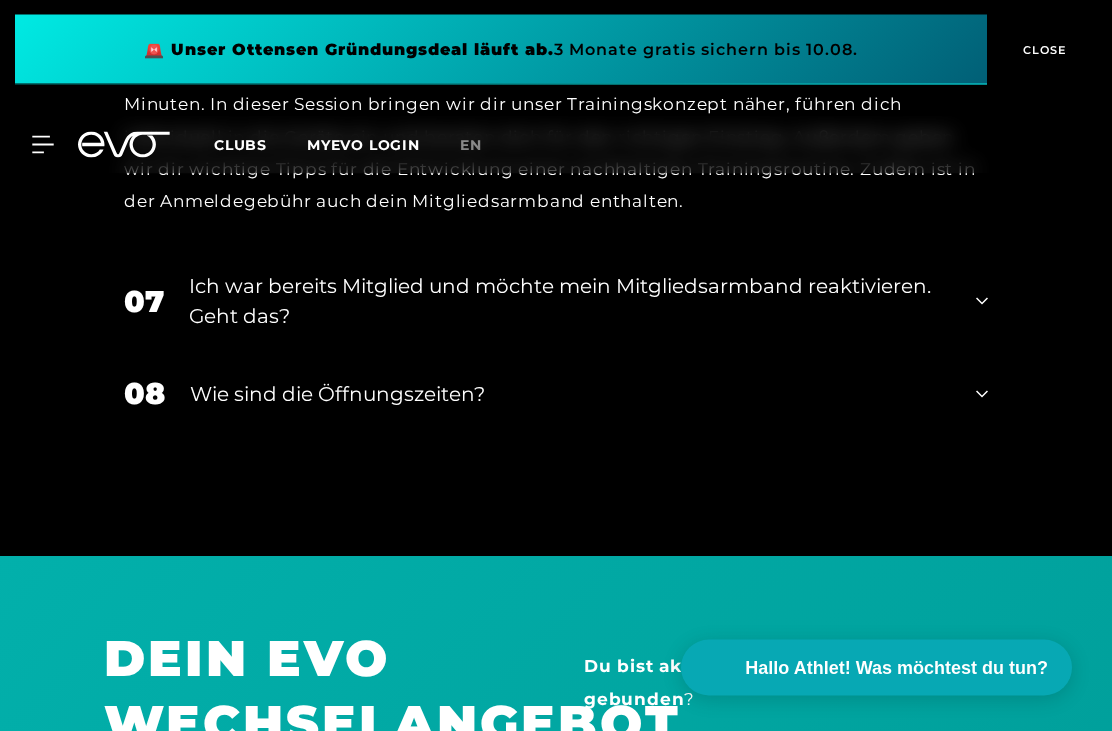 click on "08 Wie sind die Öffnungszeiten?" at bounding box center (556, 394) 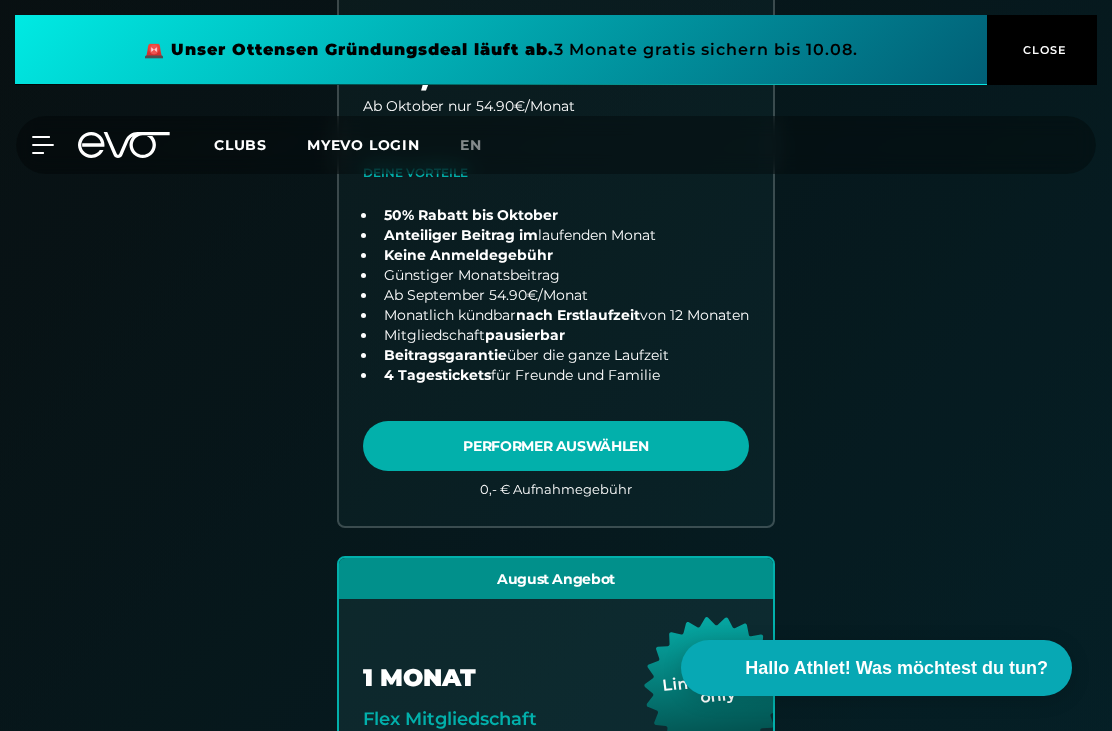 scroll, scrollTop: 0, scrollLeft: 0, axis: both 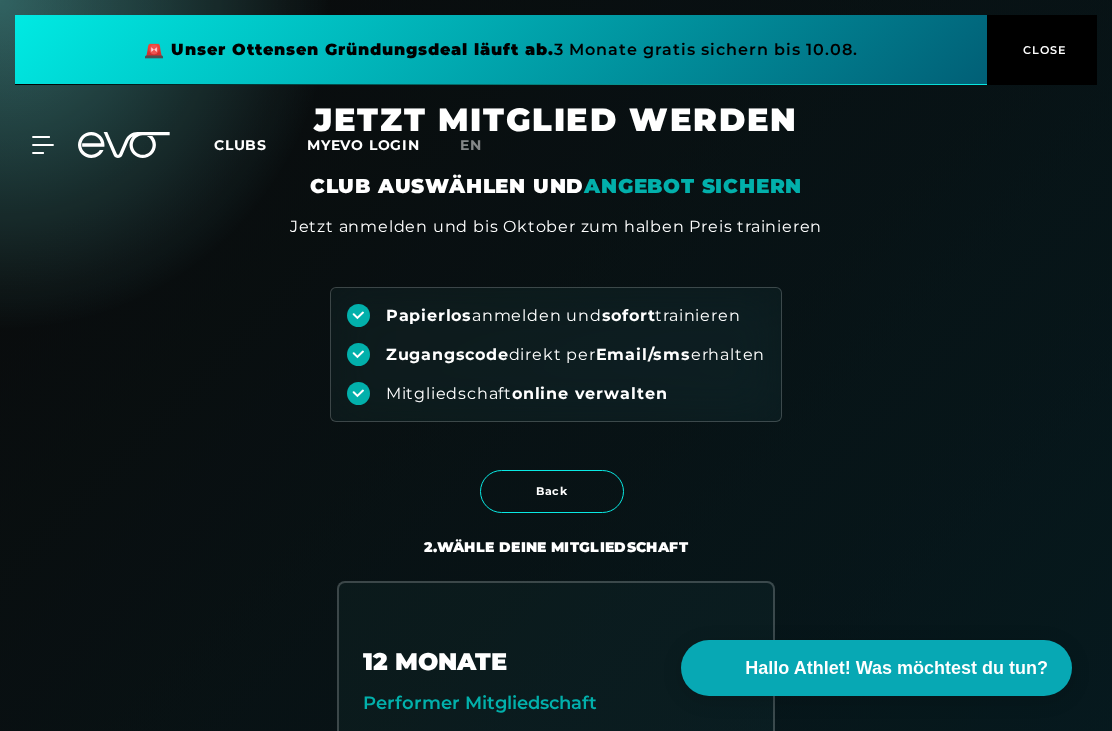 click on "CLOSE" at bounding box center [1042, 50] 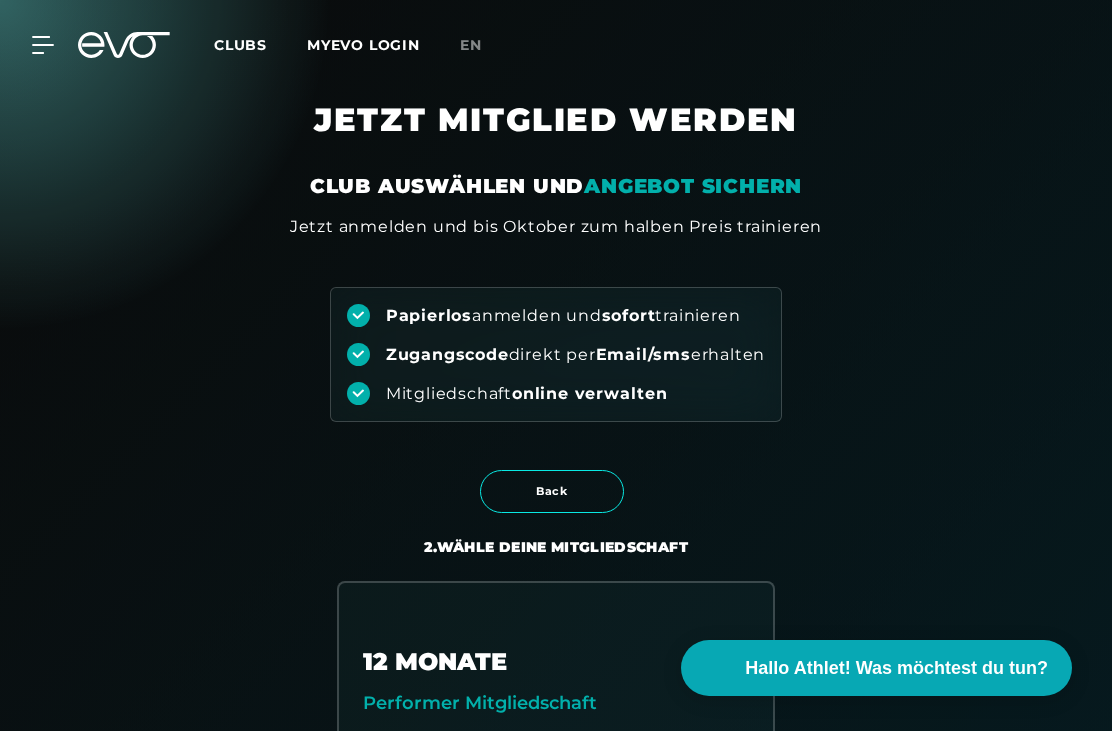 click 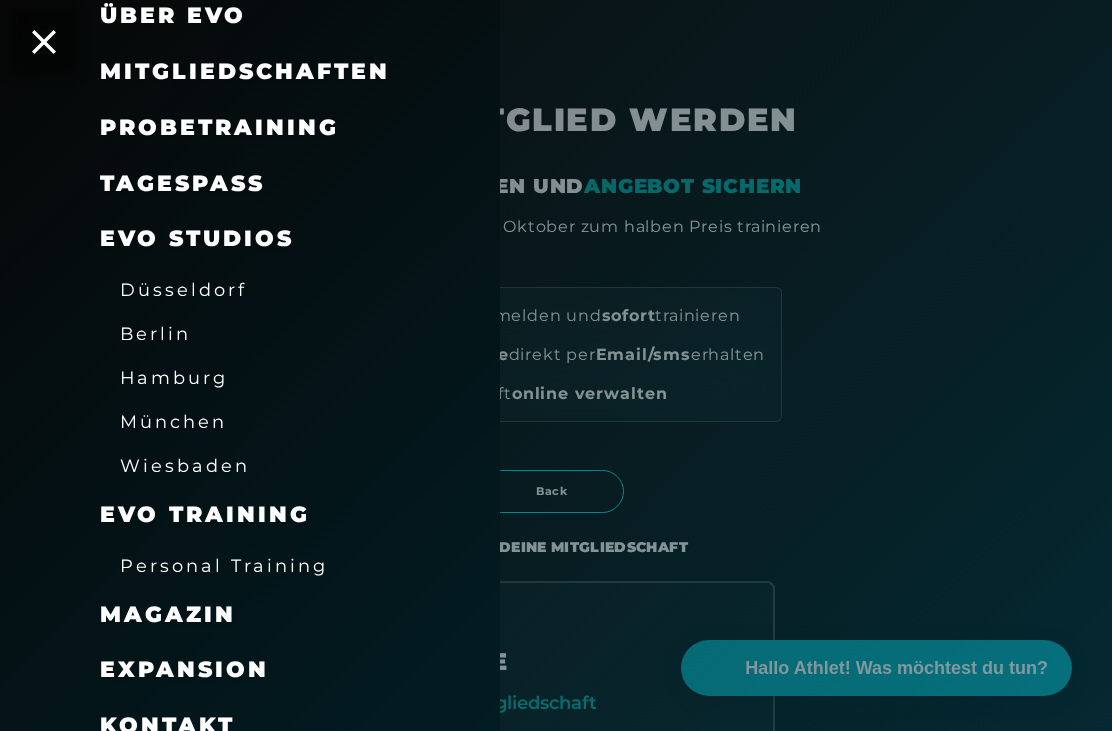click on "Hamburg" at bounding box center (174, 377) 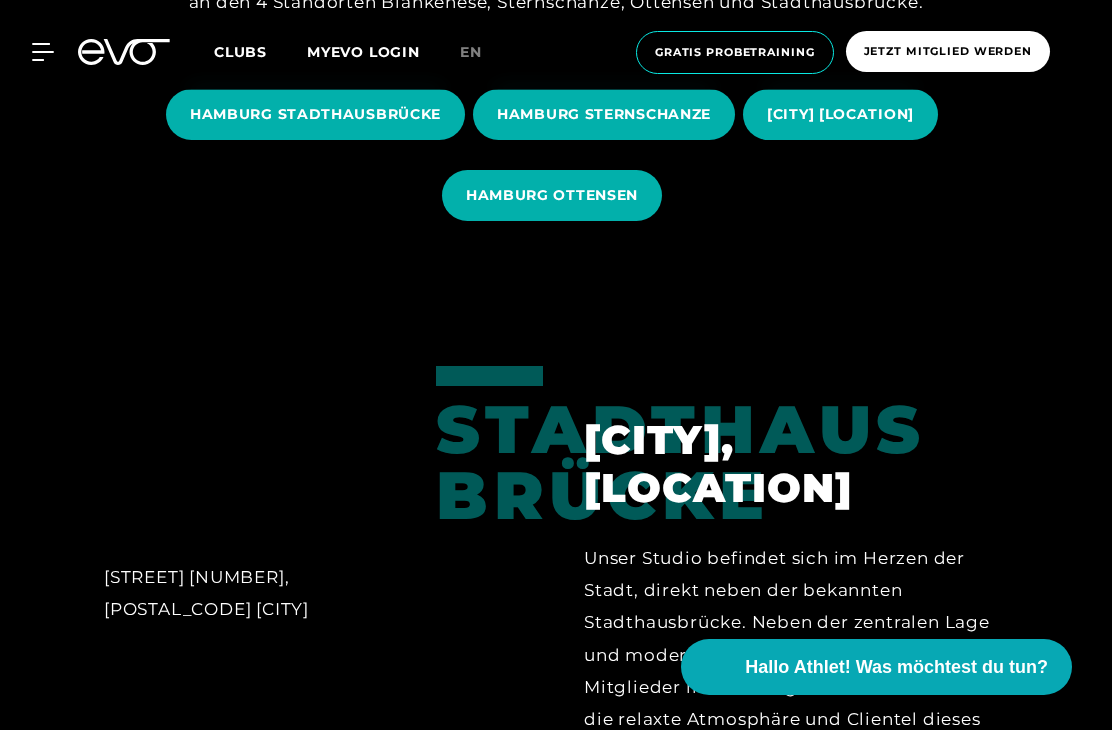 scroll, scrollTop: 446, scrollLeft: 0, axis: vertical 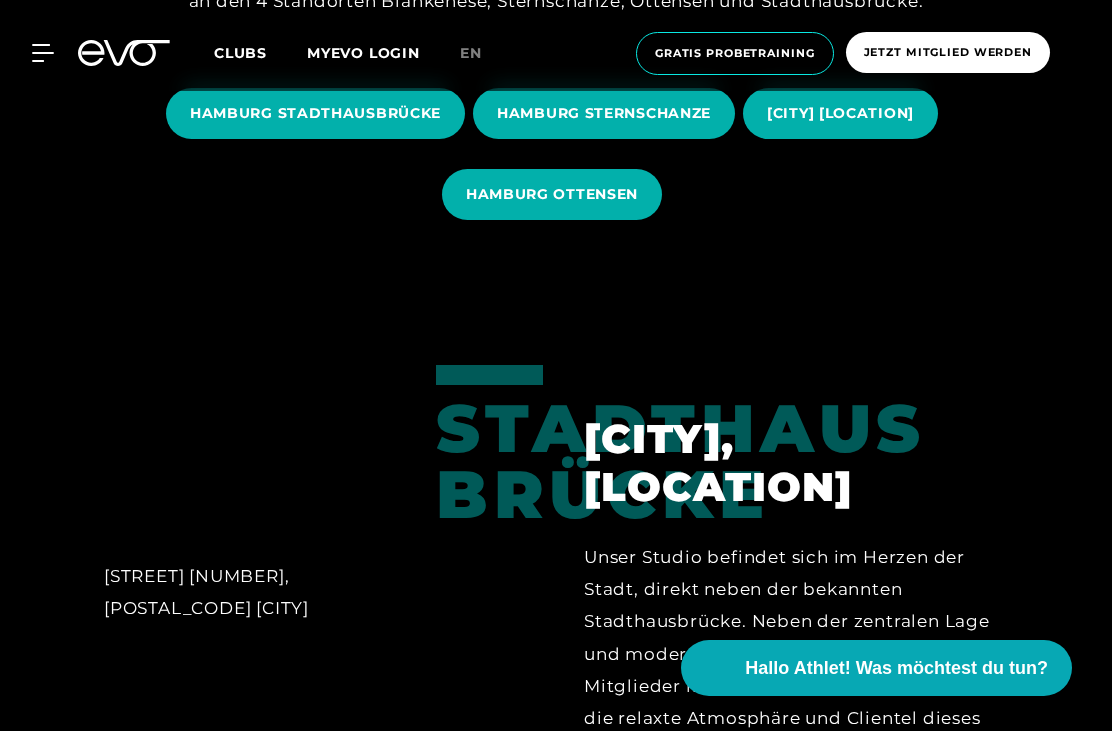 click on "HAMBURG OTTENSEN" at bounding box center (552, 194) 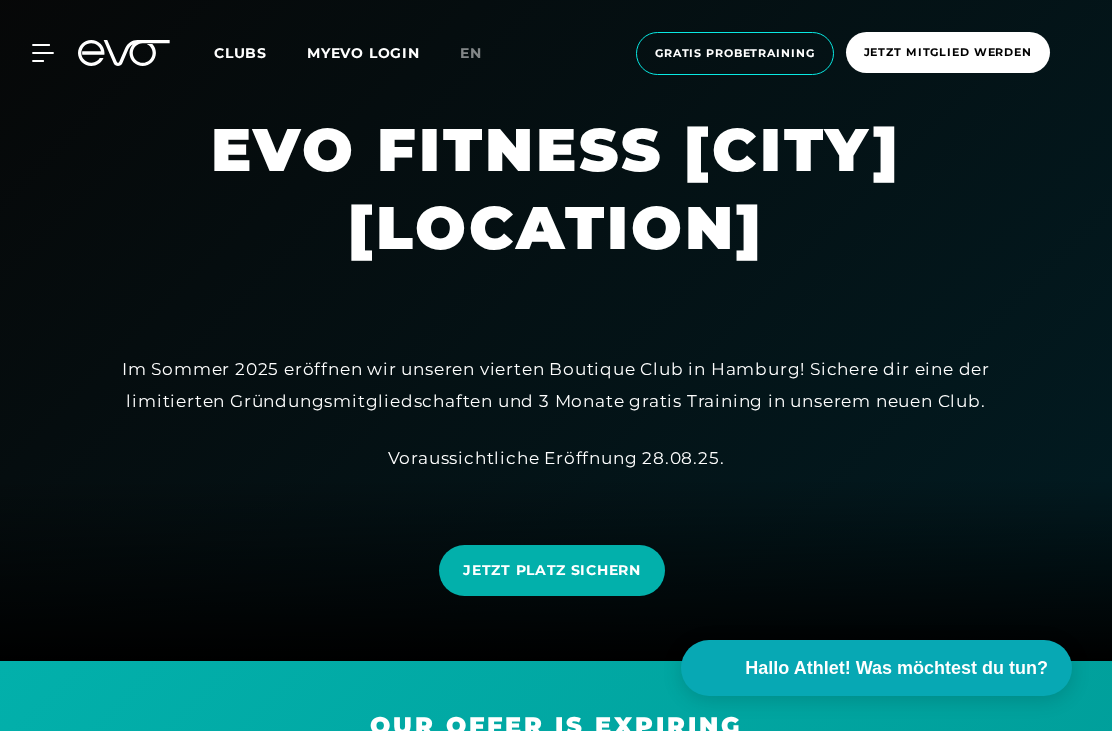 scroll, scrollTop: 0, scrollLeft: 0, axis: both 